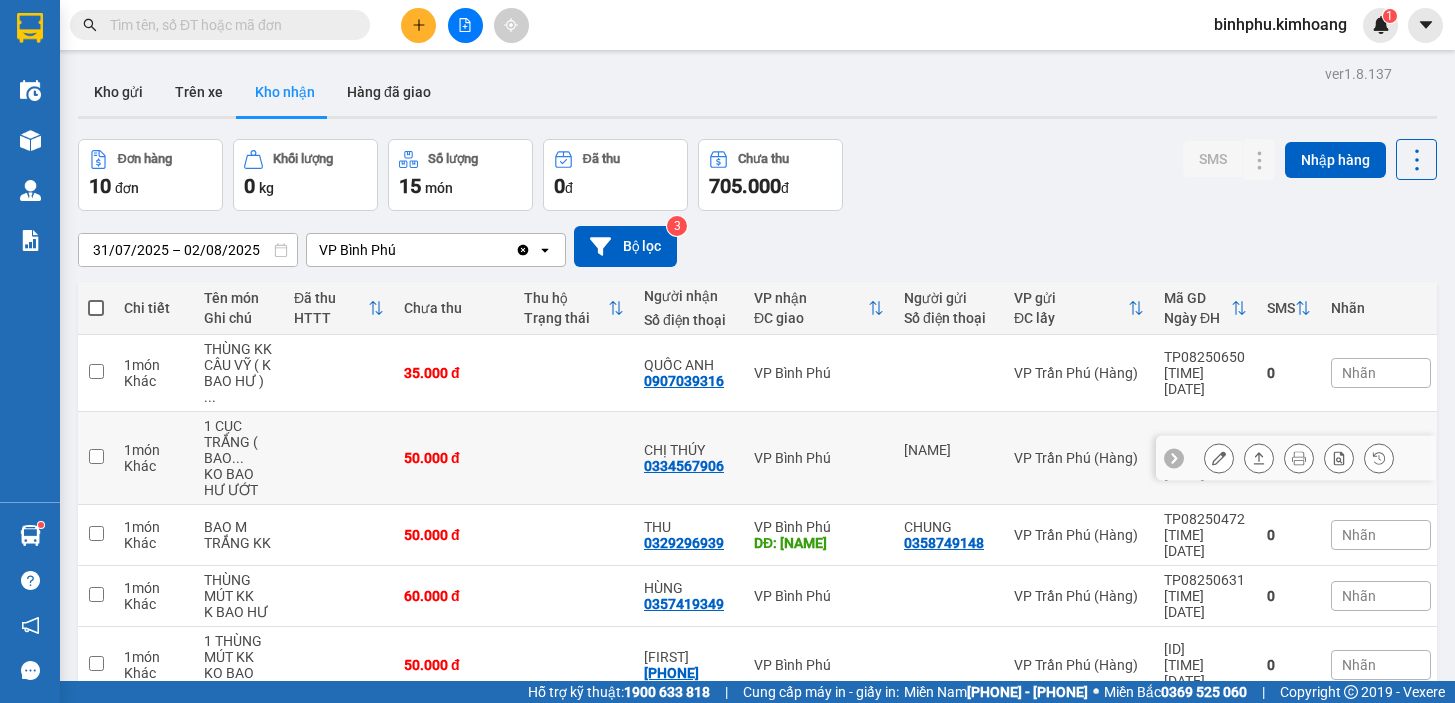 scroll, scrollTop: 0, scrollLeft: 0, axis: both 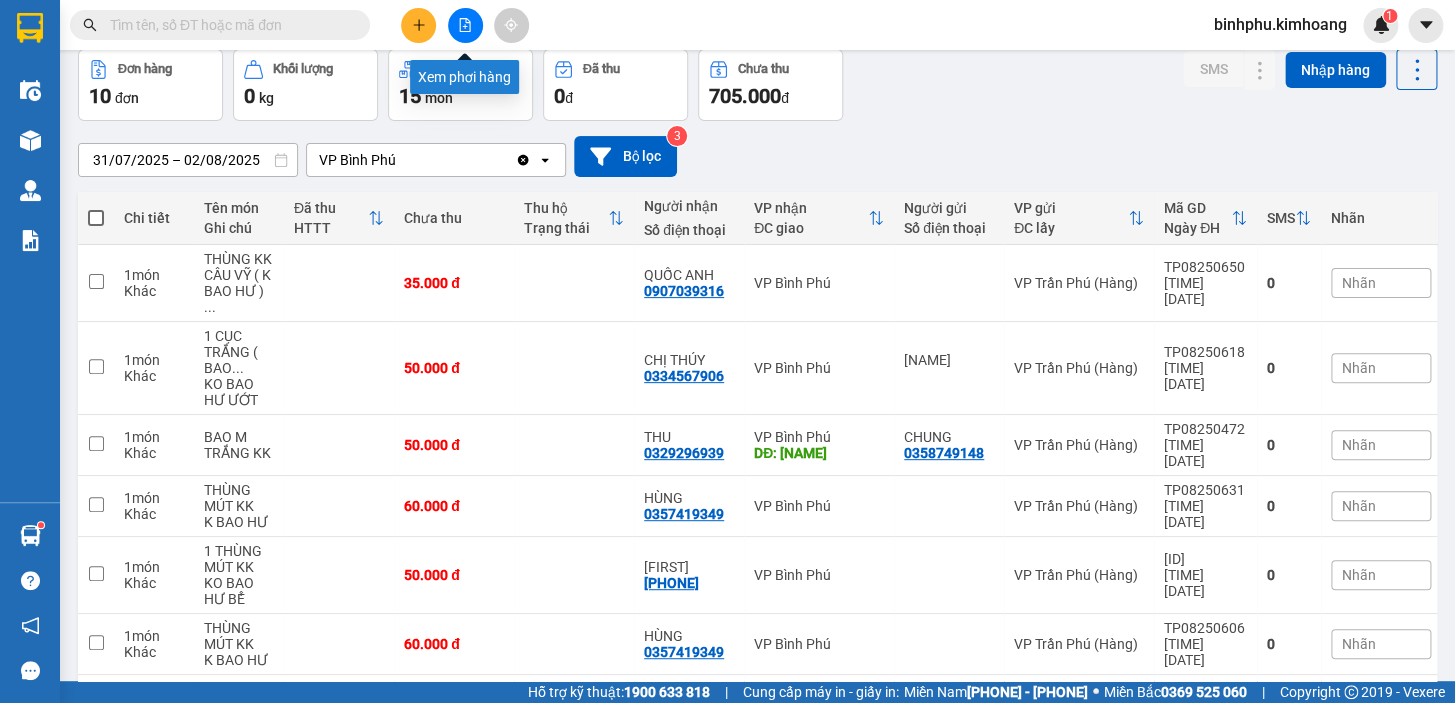 click at bounding box center [465, 25] 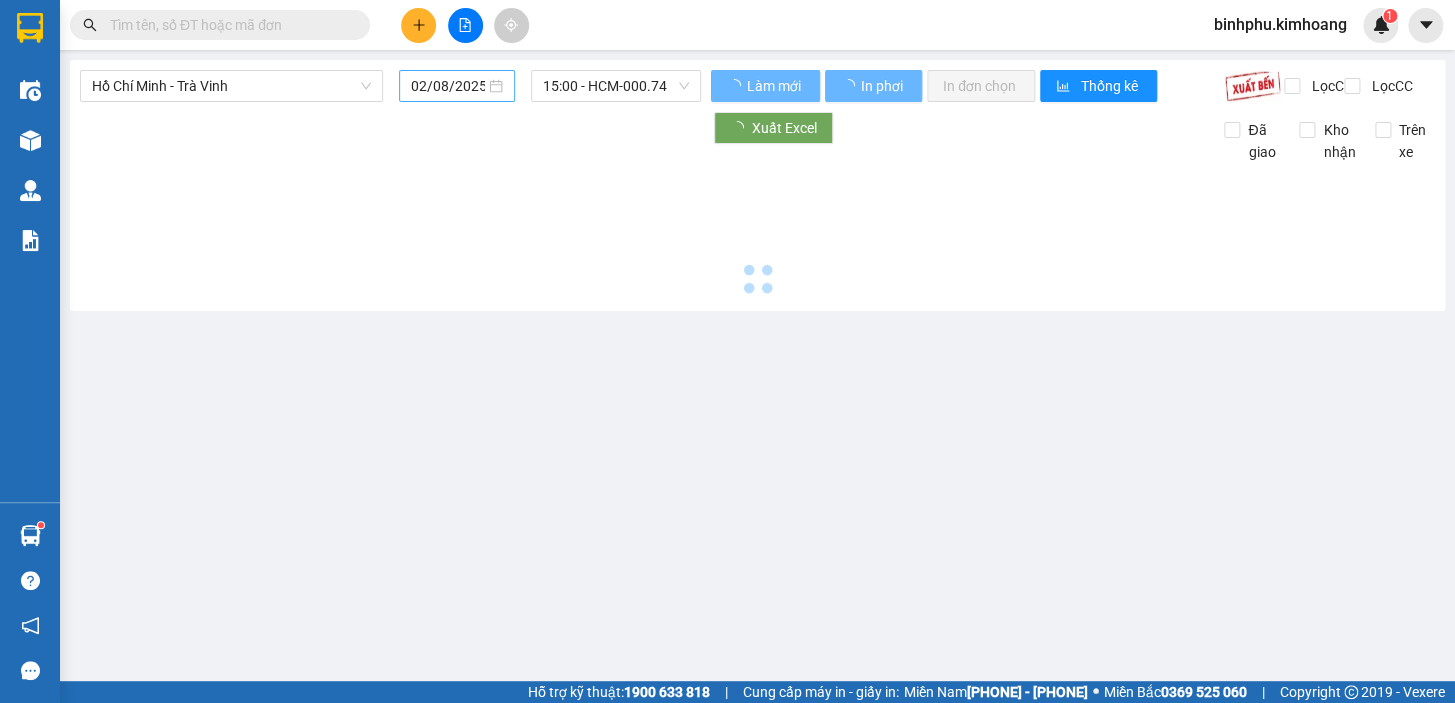 scroll, scrollTop: 0, scrollLeft: 0, axis: both 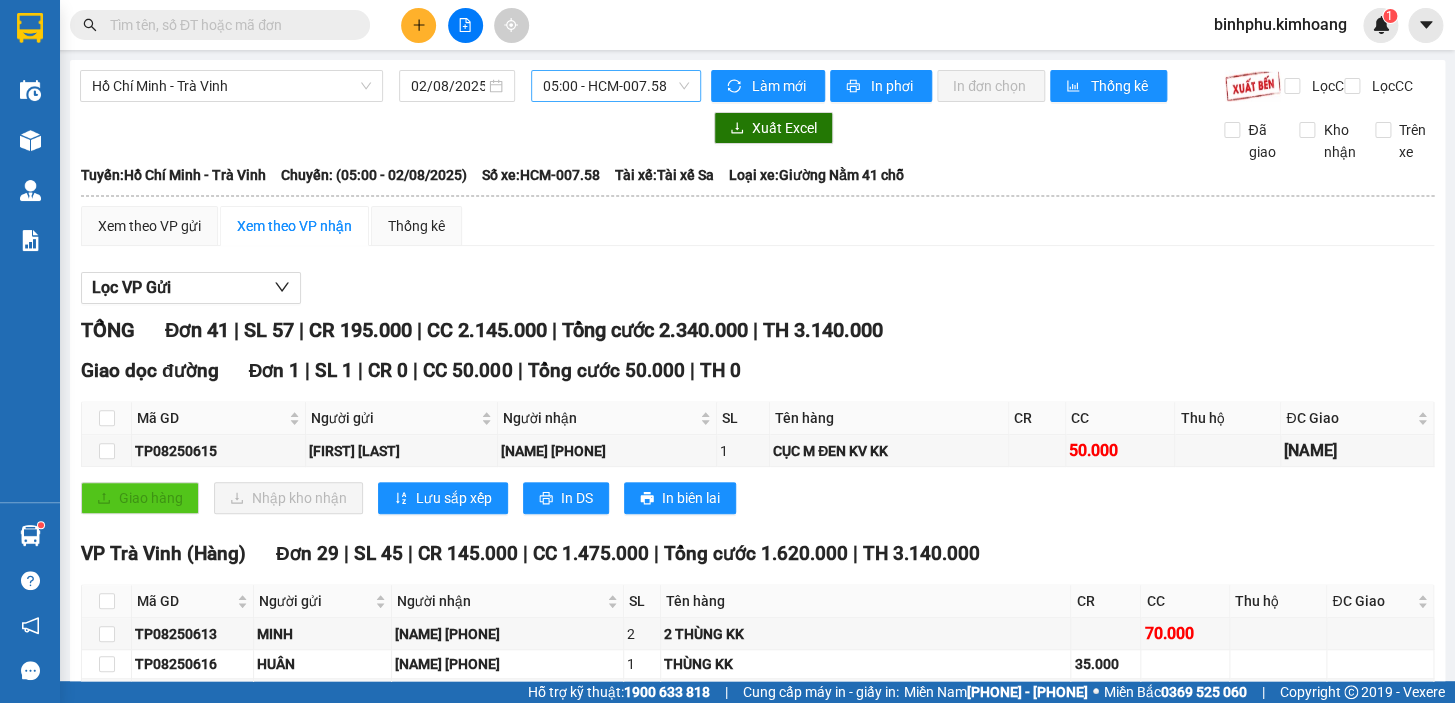 click on "[TIME] - HCM-007.58" at bounding box center [616, 86] 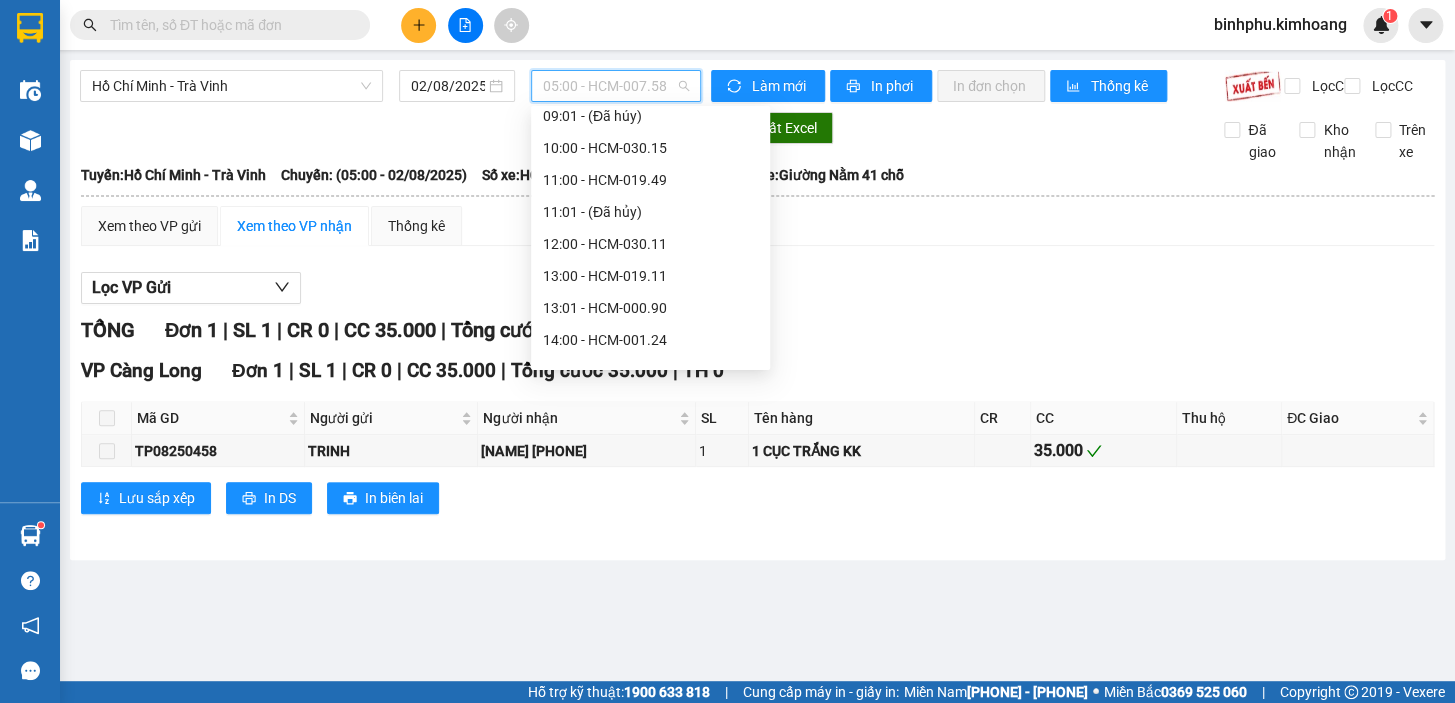 scroll, scrollTop: 239, scrollLeft: 0, axis: vertical 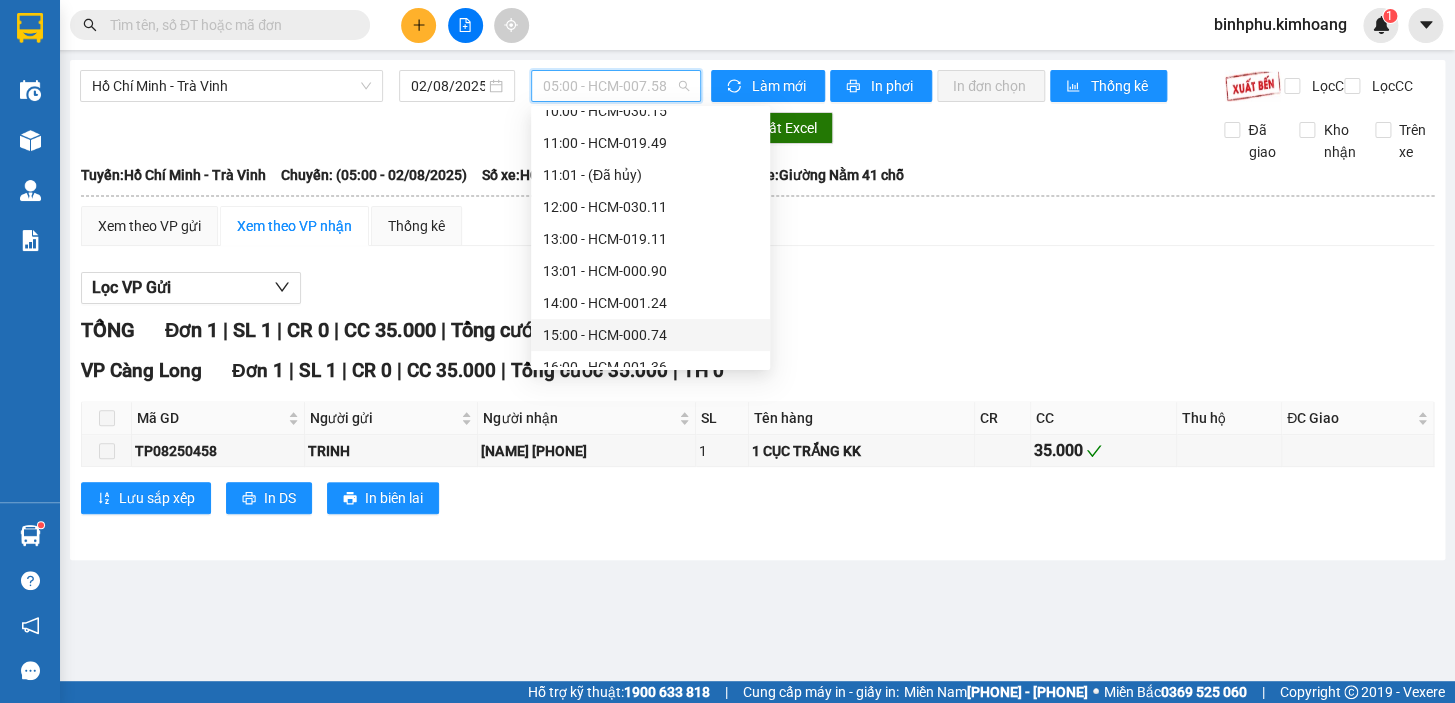 click on "[TIME] - [CITY_CODE]" at bounding box center (650, 335) 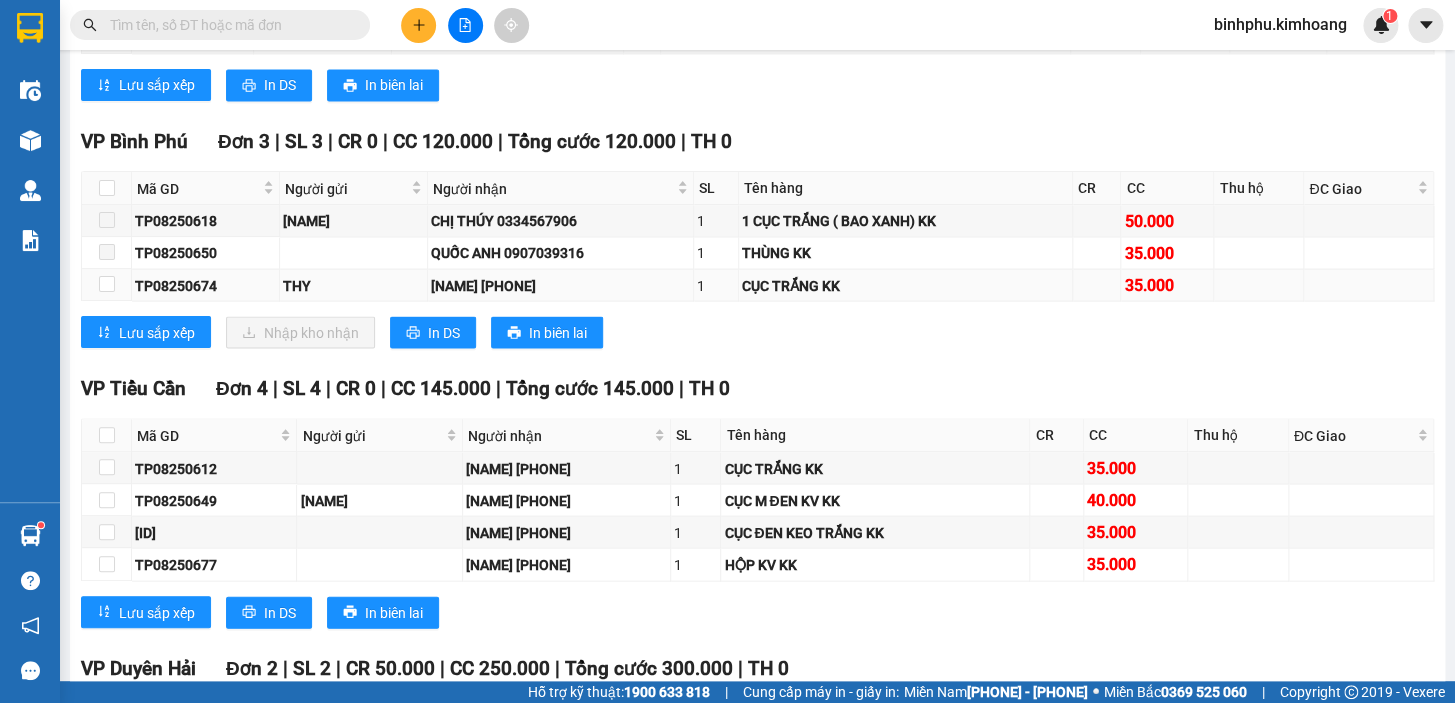 scroll, scrollTop: 1454, scrollLeft: 0, axis: vertical 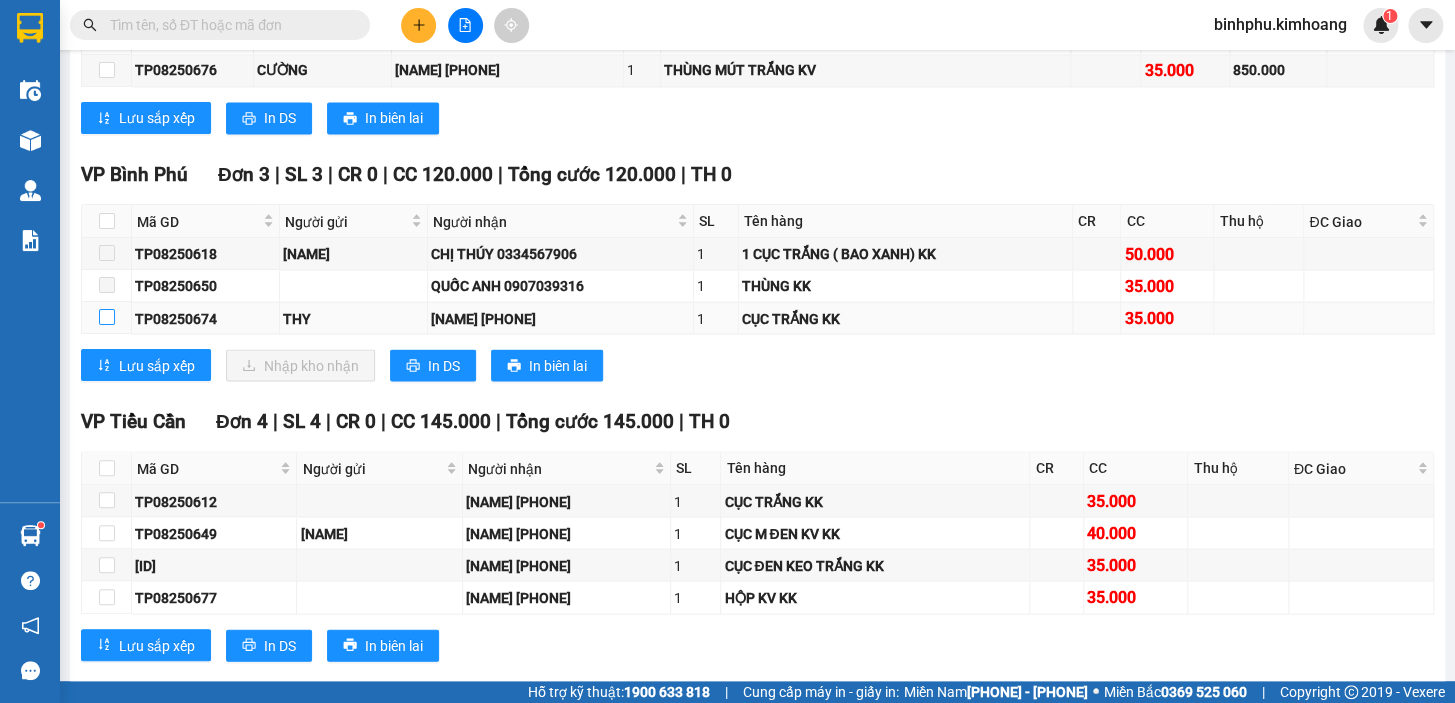 click at bounding box center (107, 317) 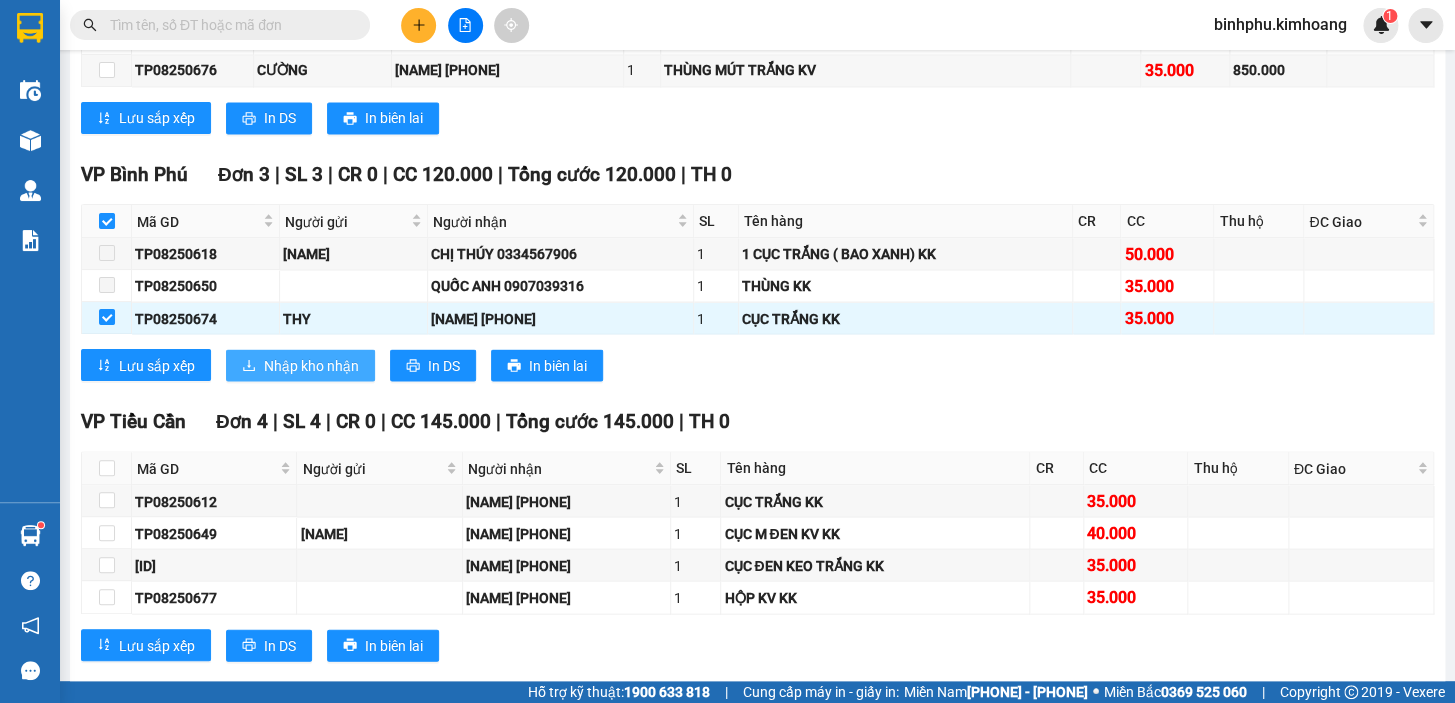 click on "Nhập kho nhận" at bounding box center (300, 365) 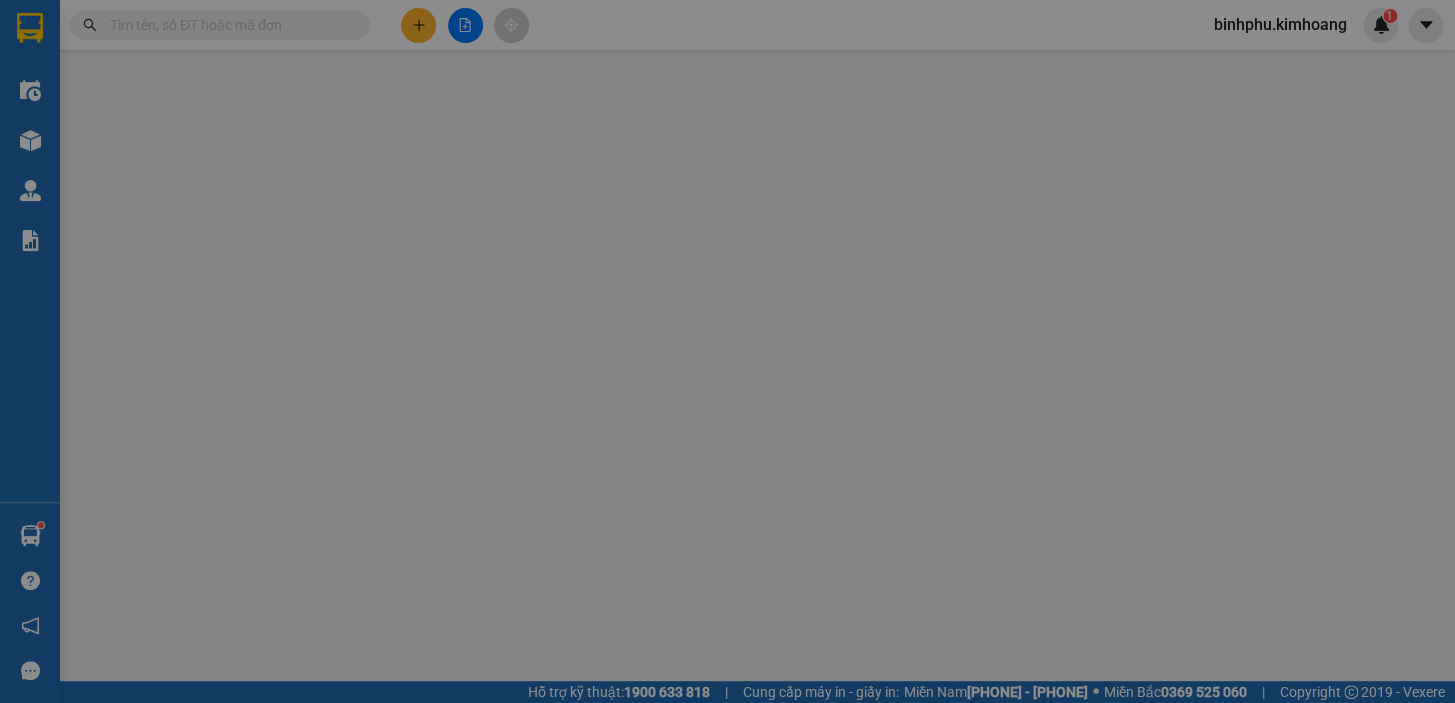 scroll, scrollTop: 0, scrollLeft: 0, axis: both 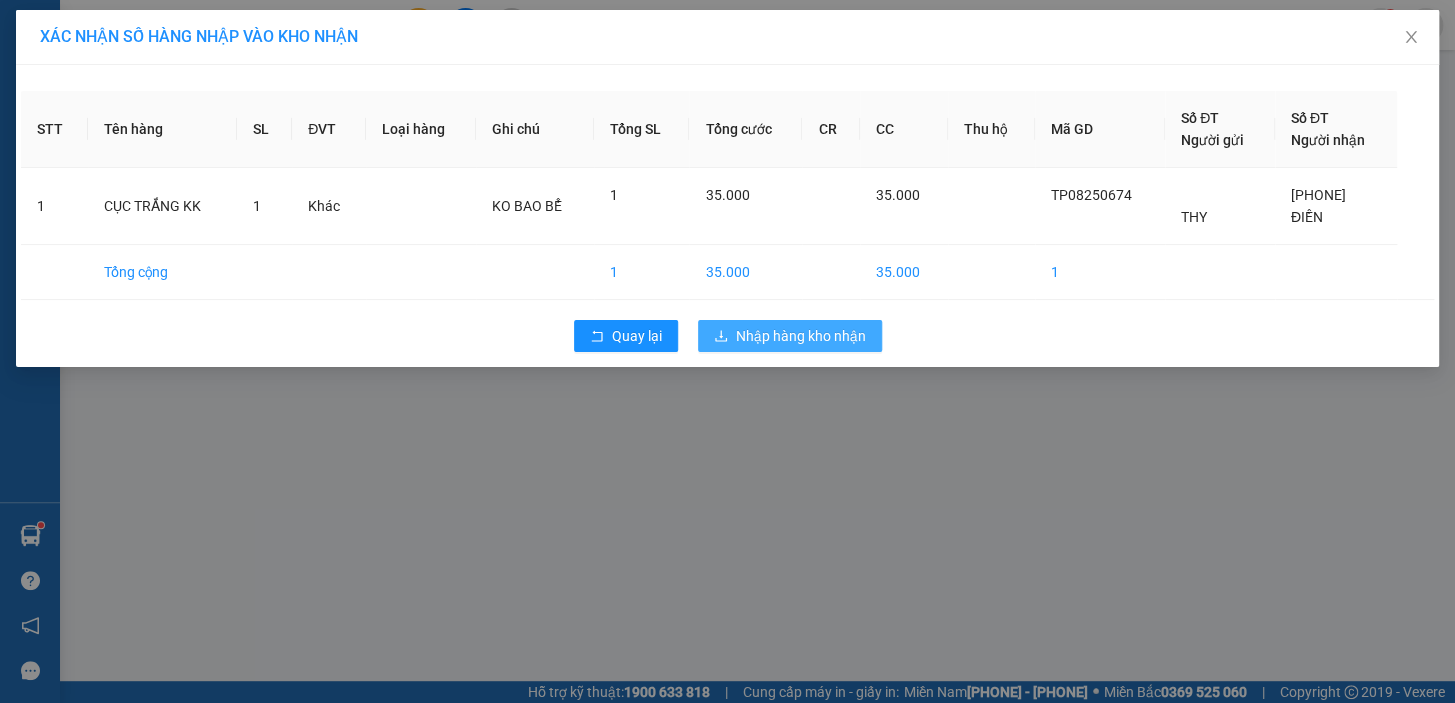 click on "Nhập hàng kho nhận" at bounding box center (801, 336) 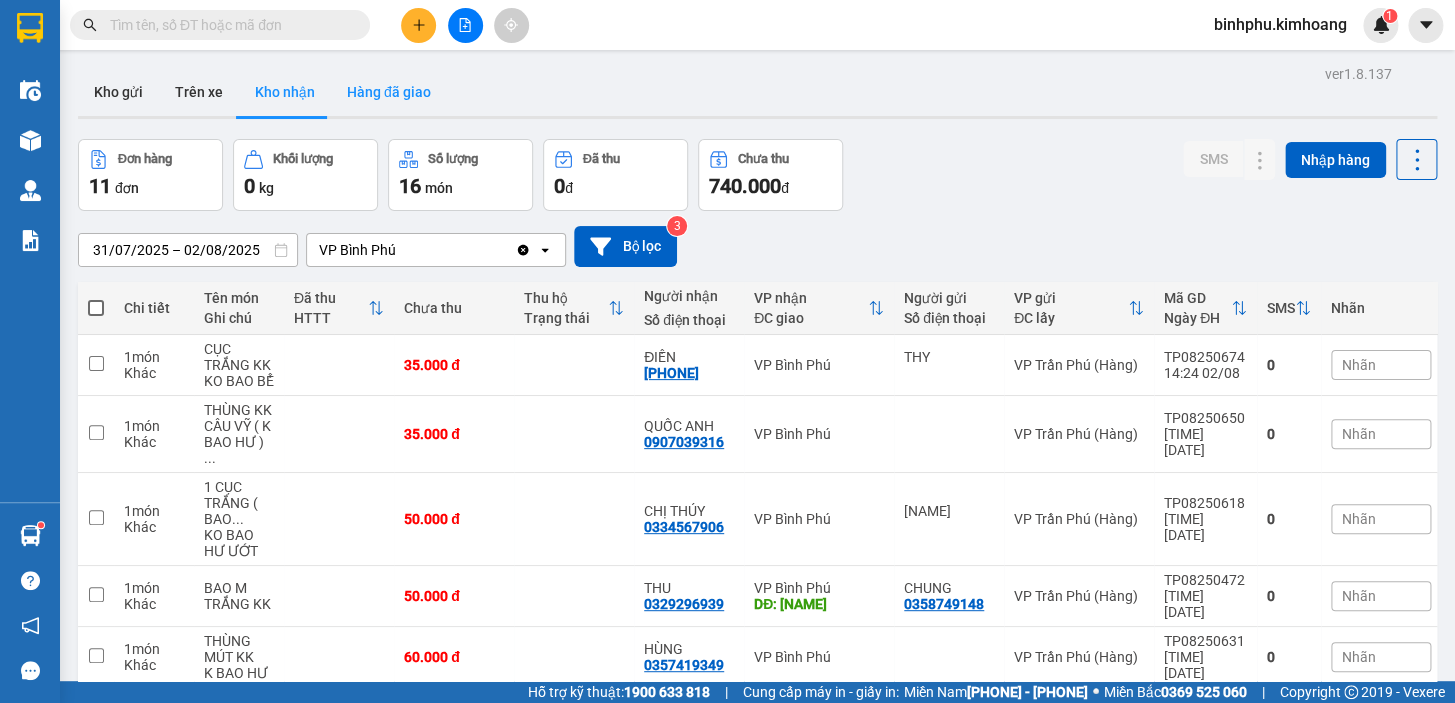 click on "Hàng đã giao" at bounding box center [389, 92] 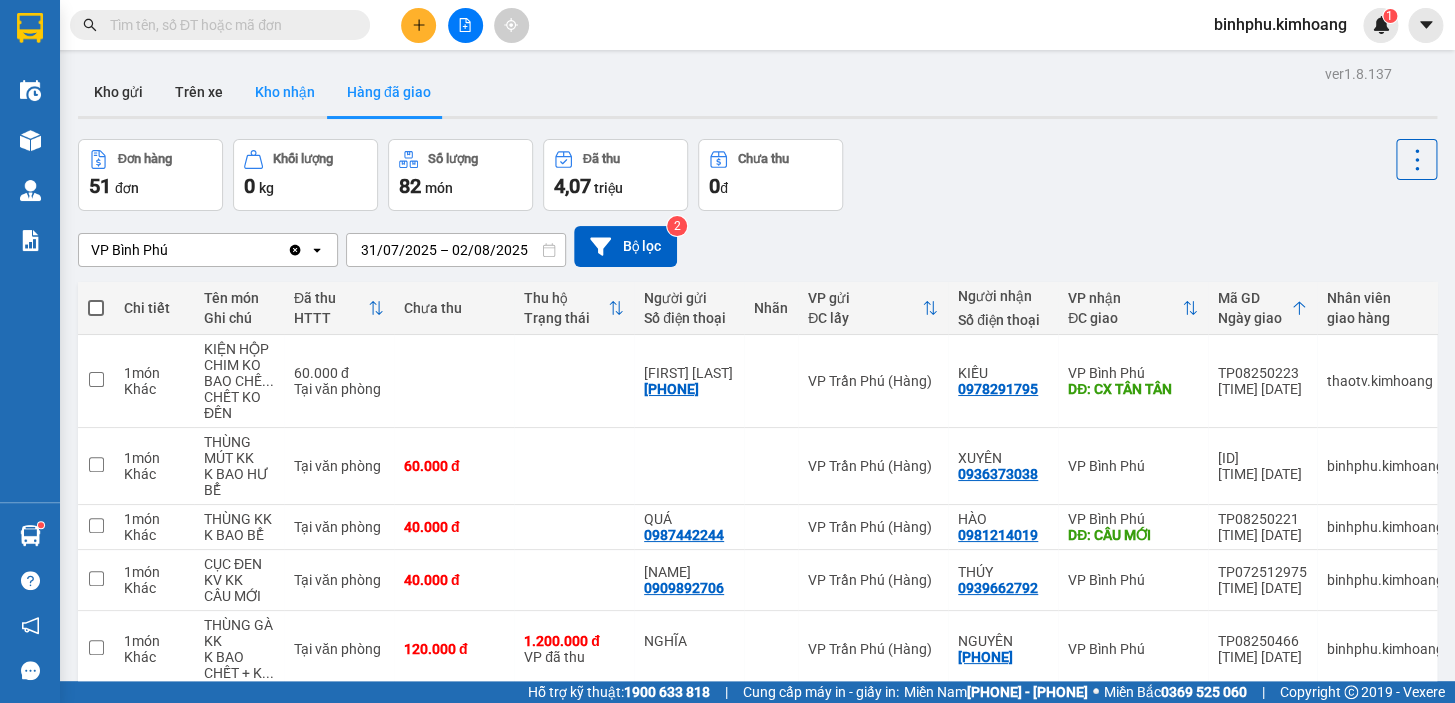 click on "Kho nhận" at bounding box center [285, 92] 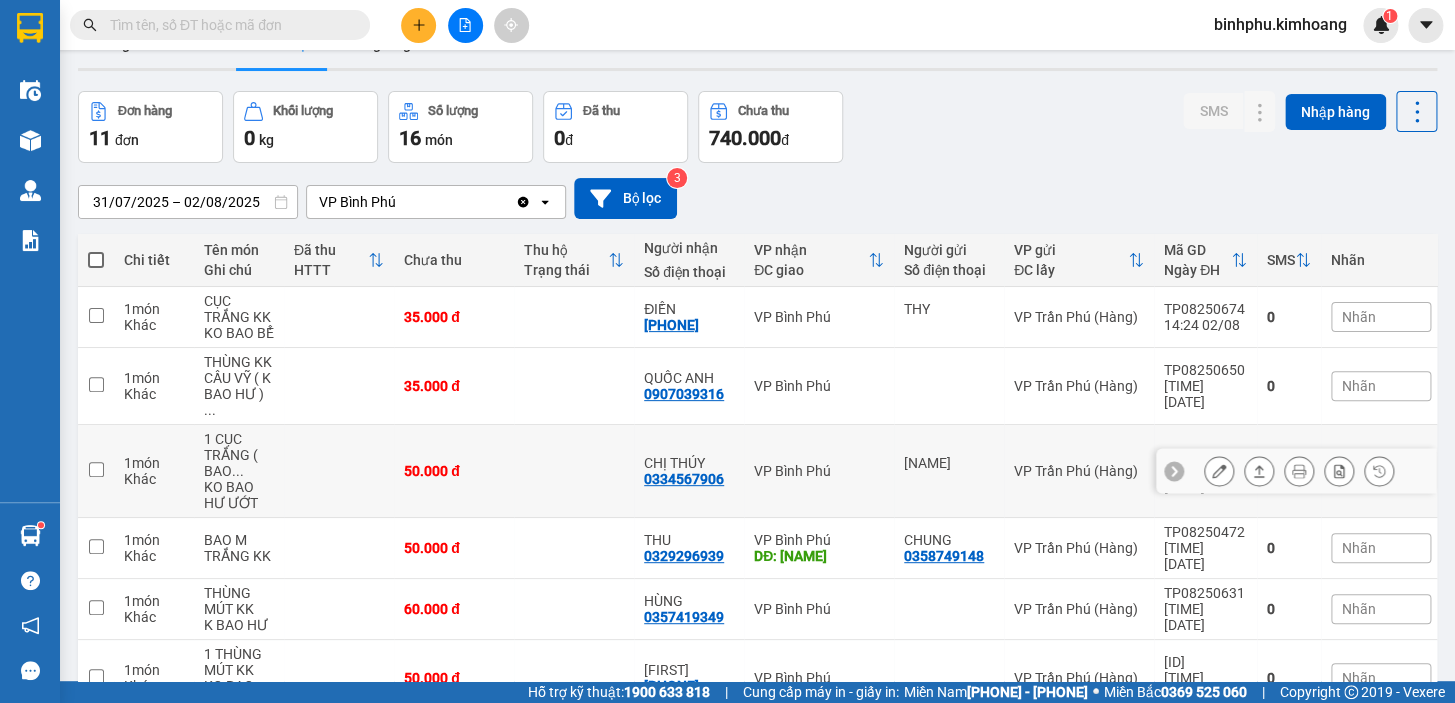 scroll, scrollTop: 90, scrollLeft: 0, axis: vertical 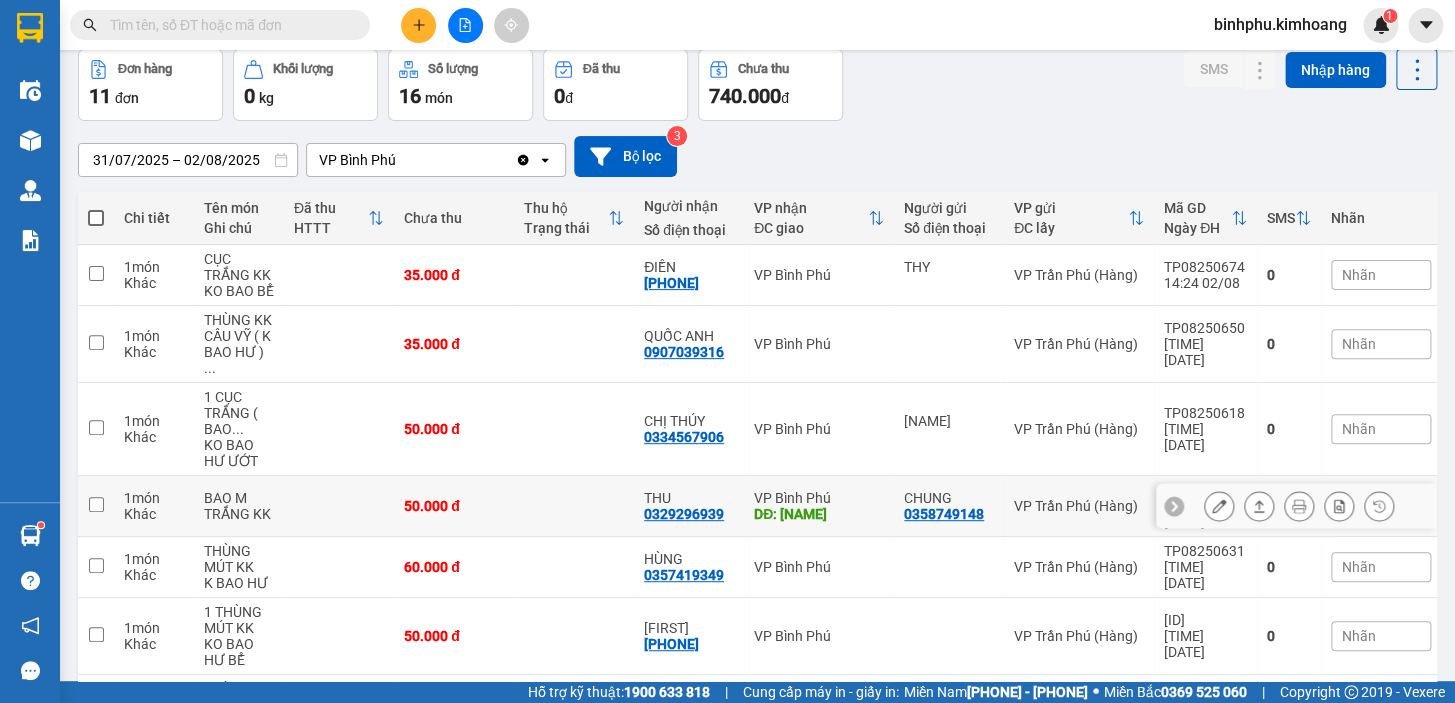 click at bounding box center (1219, 506) 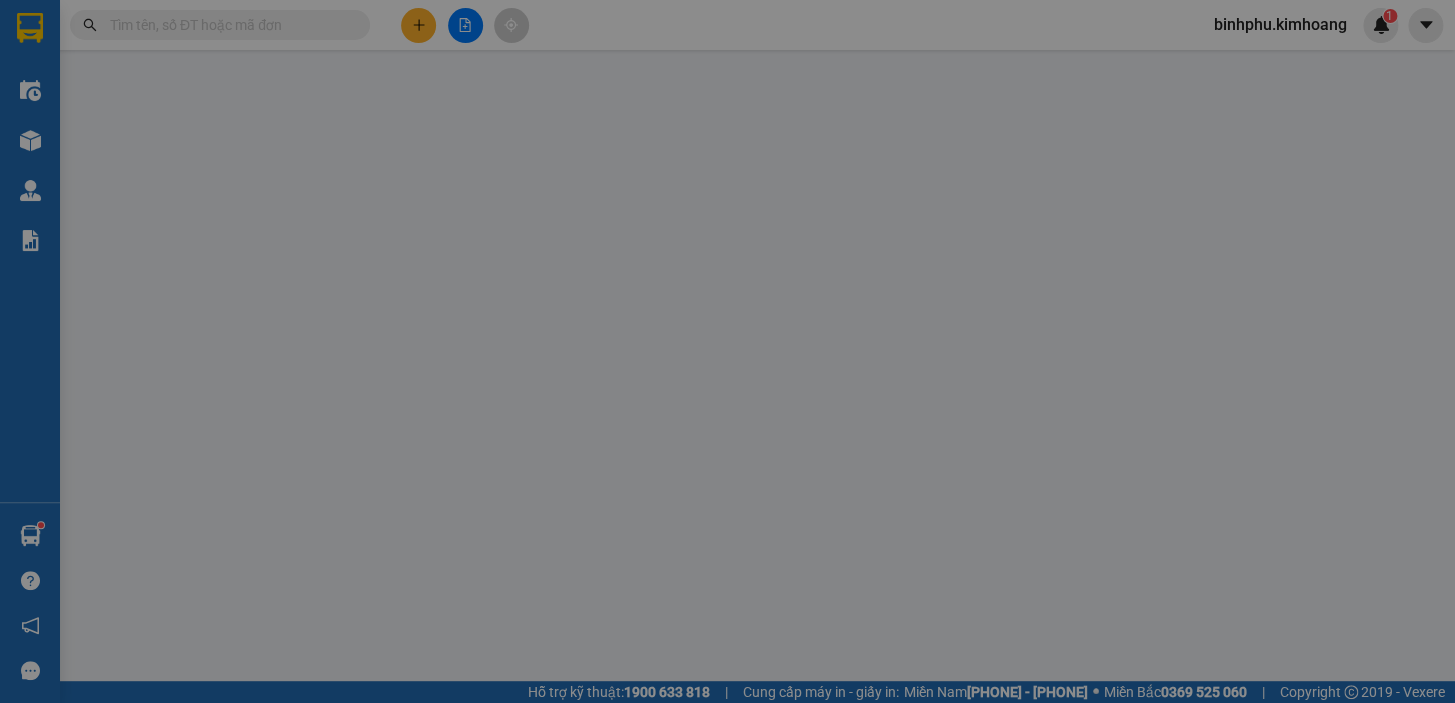 type on "0358749148" 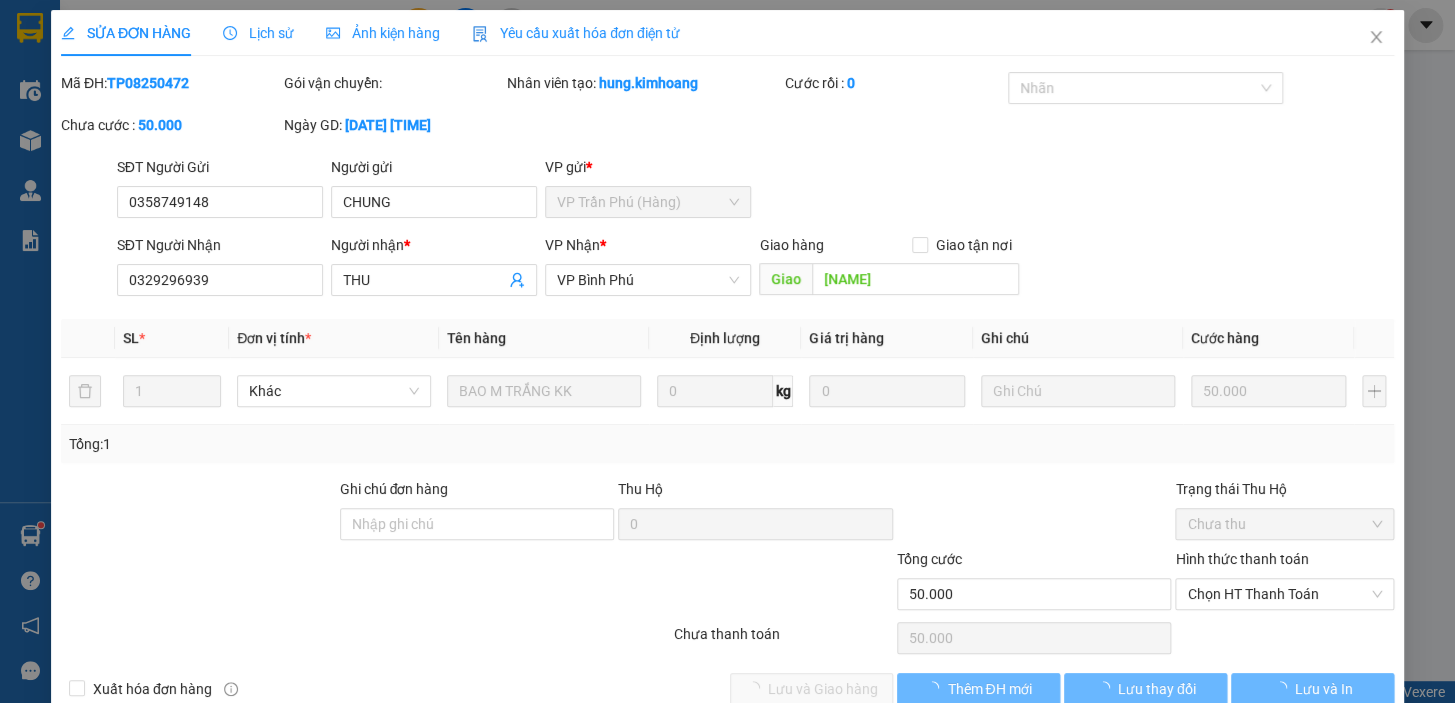 scroll, scrollTop: 0, scrollLeft: 0, axis: both 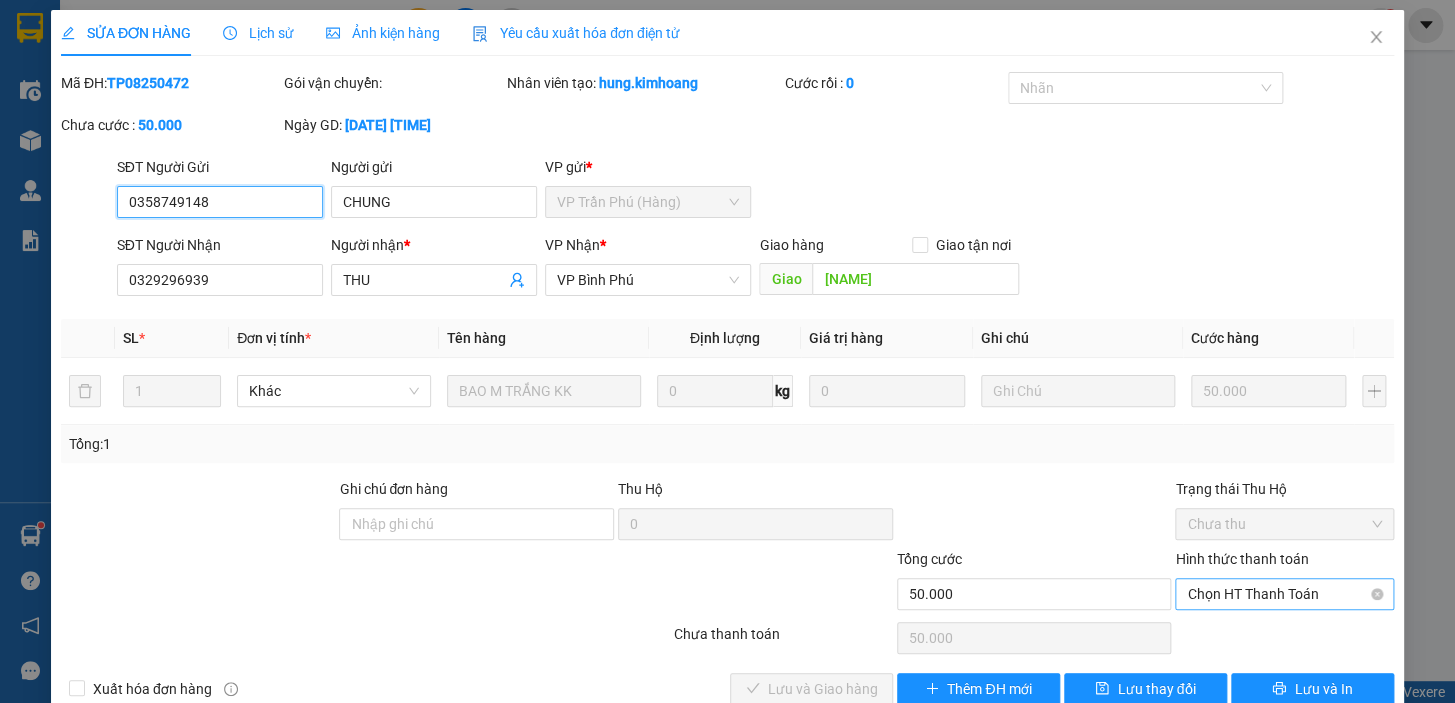 click on "Chọn HT Thanh Toán" at bounding box center (1284, 594) 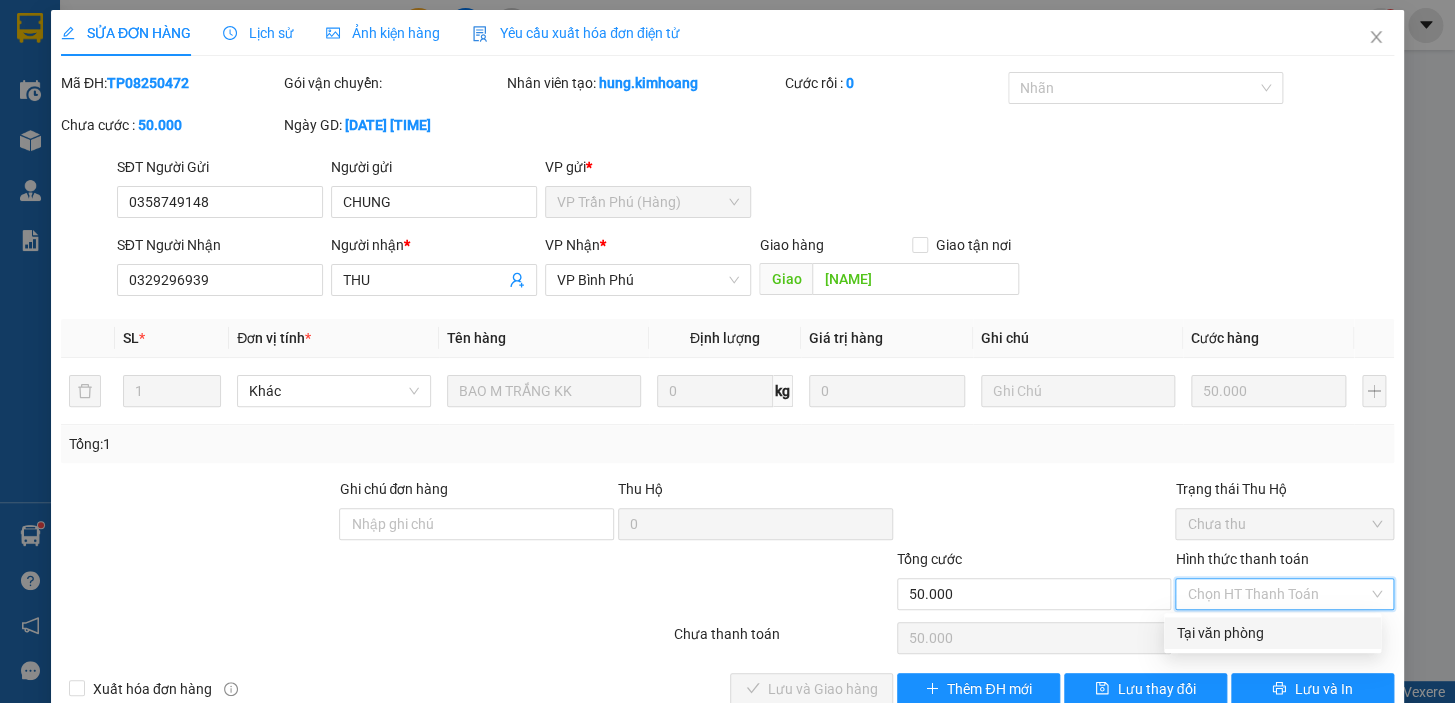 click on "Tại văn phòng" at bounding box center (1272, 633) 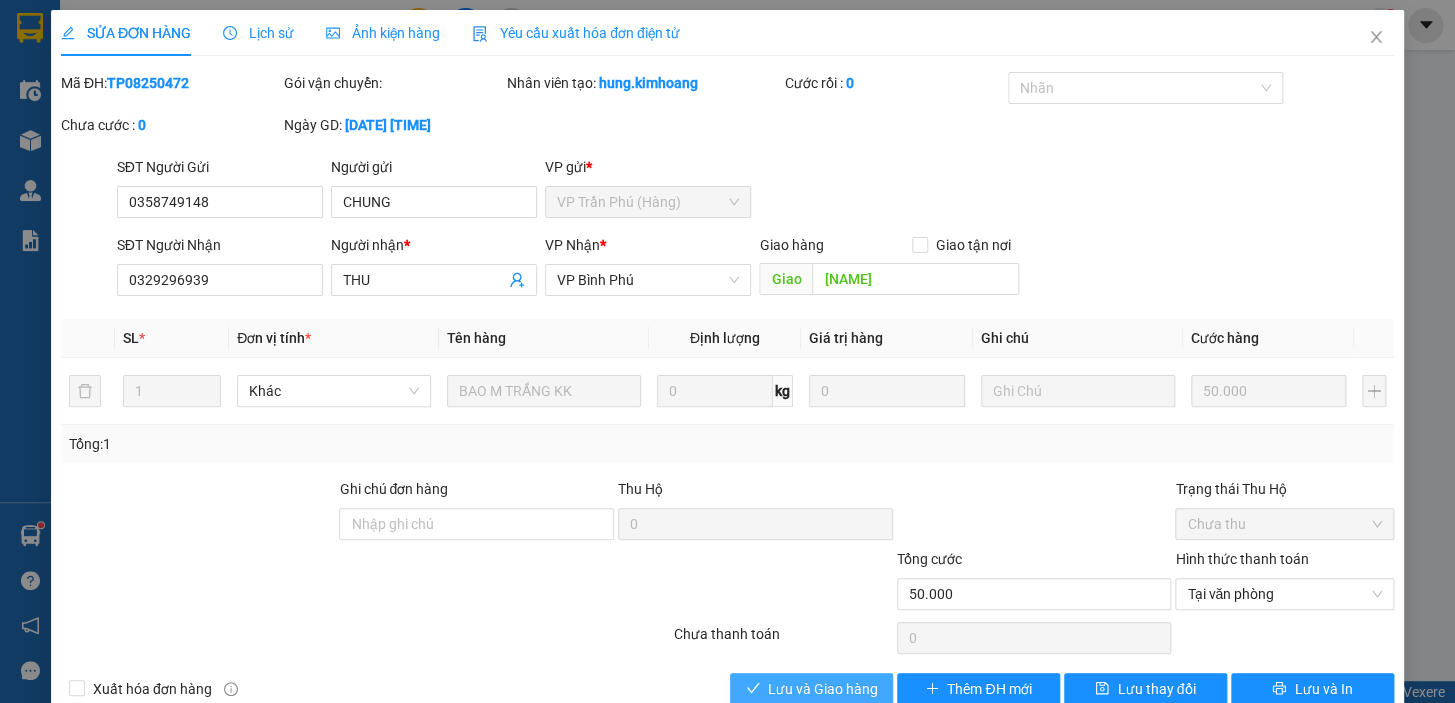 click on "Lưu và Giao hàng" at bounding box center [811, 689] 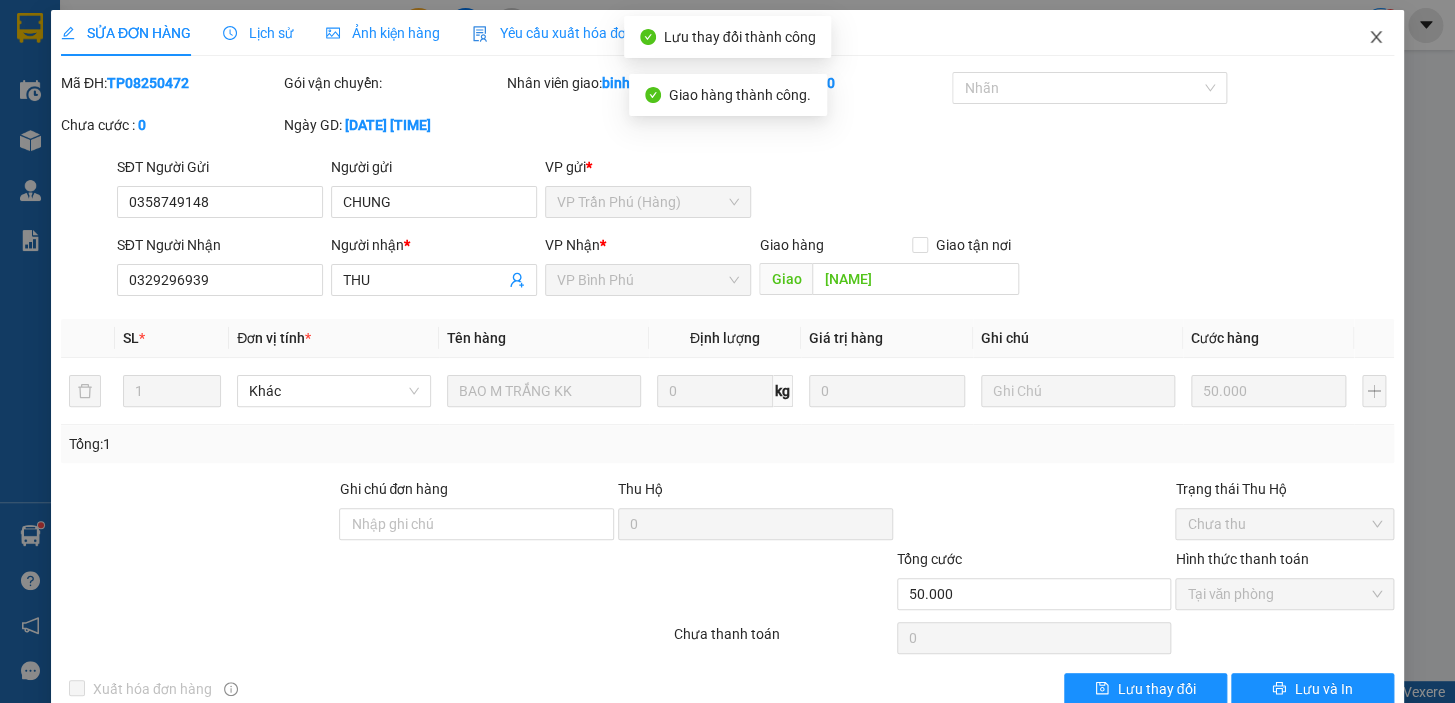 click at bounding box center (1376, 38) 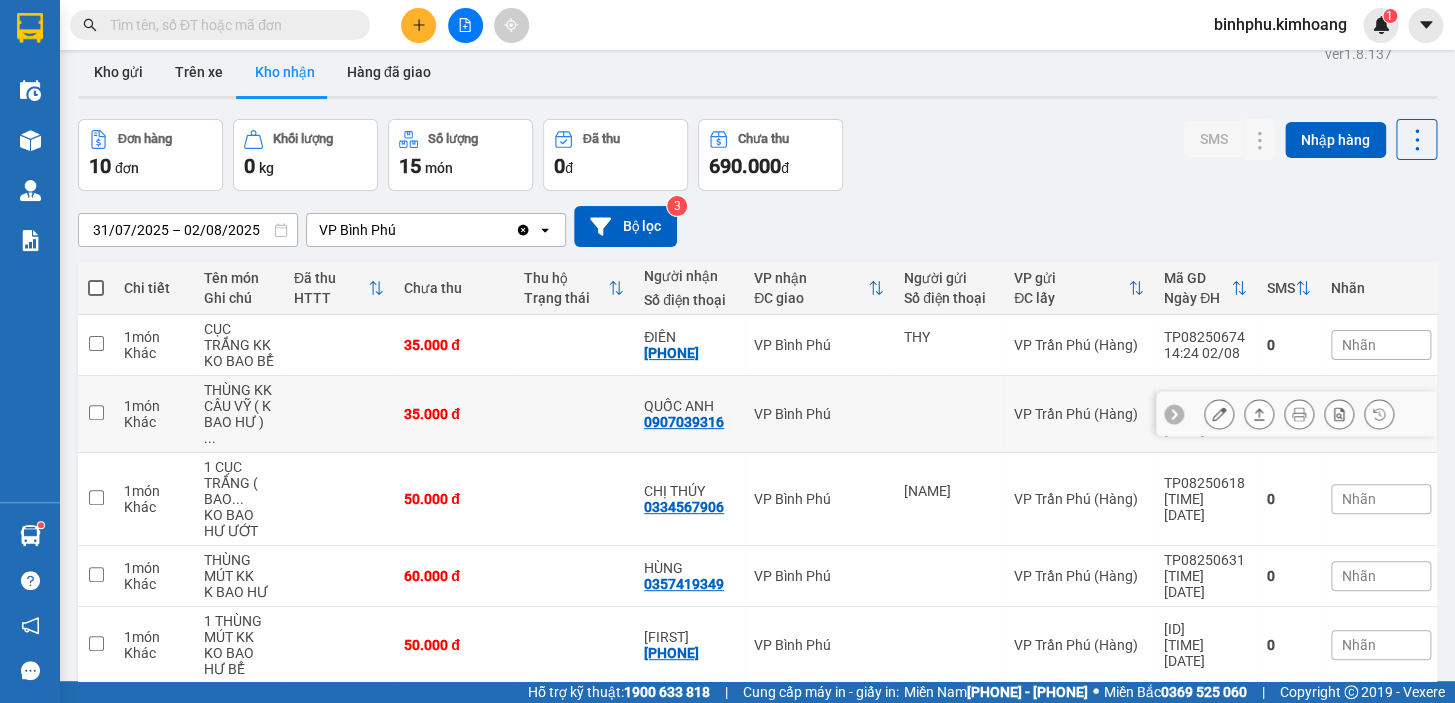 scroll, scrollTop: 0, scrollLeft: 0, axis: both 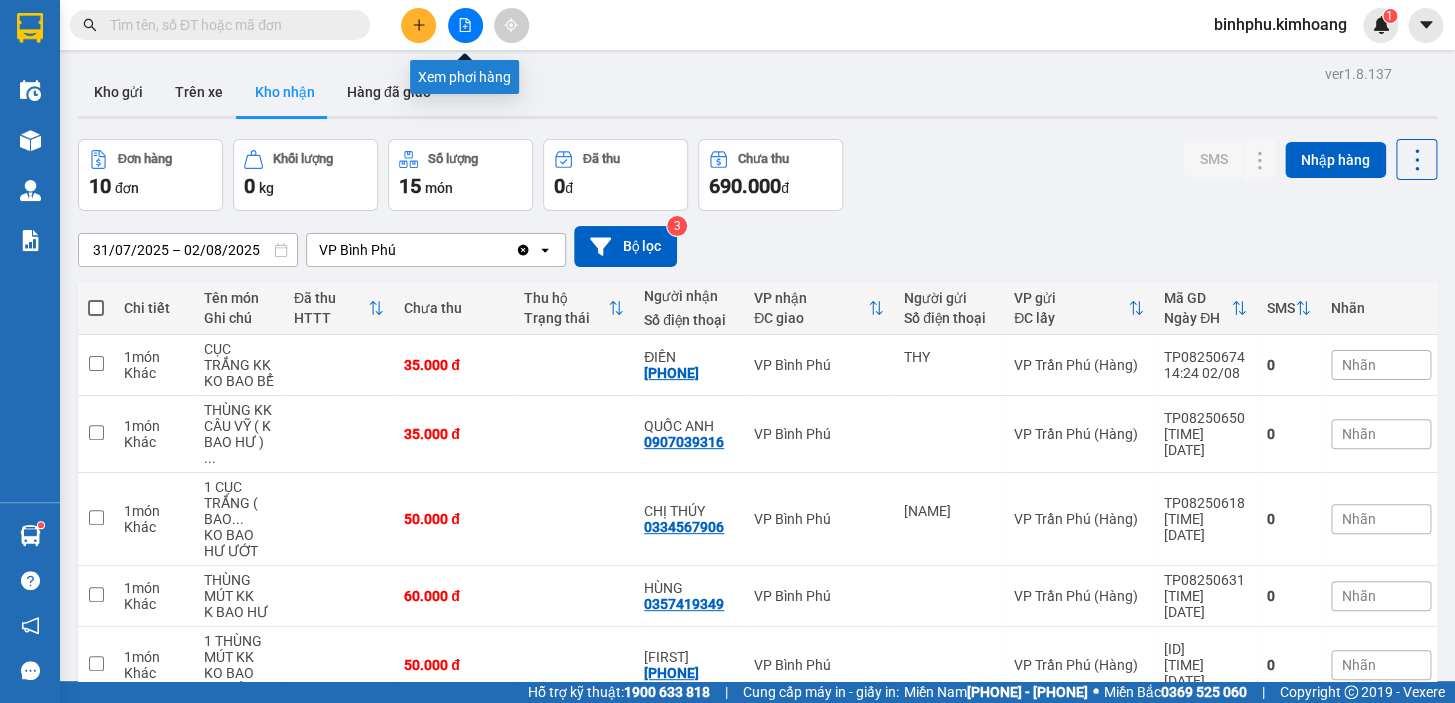 click 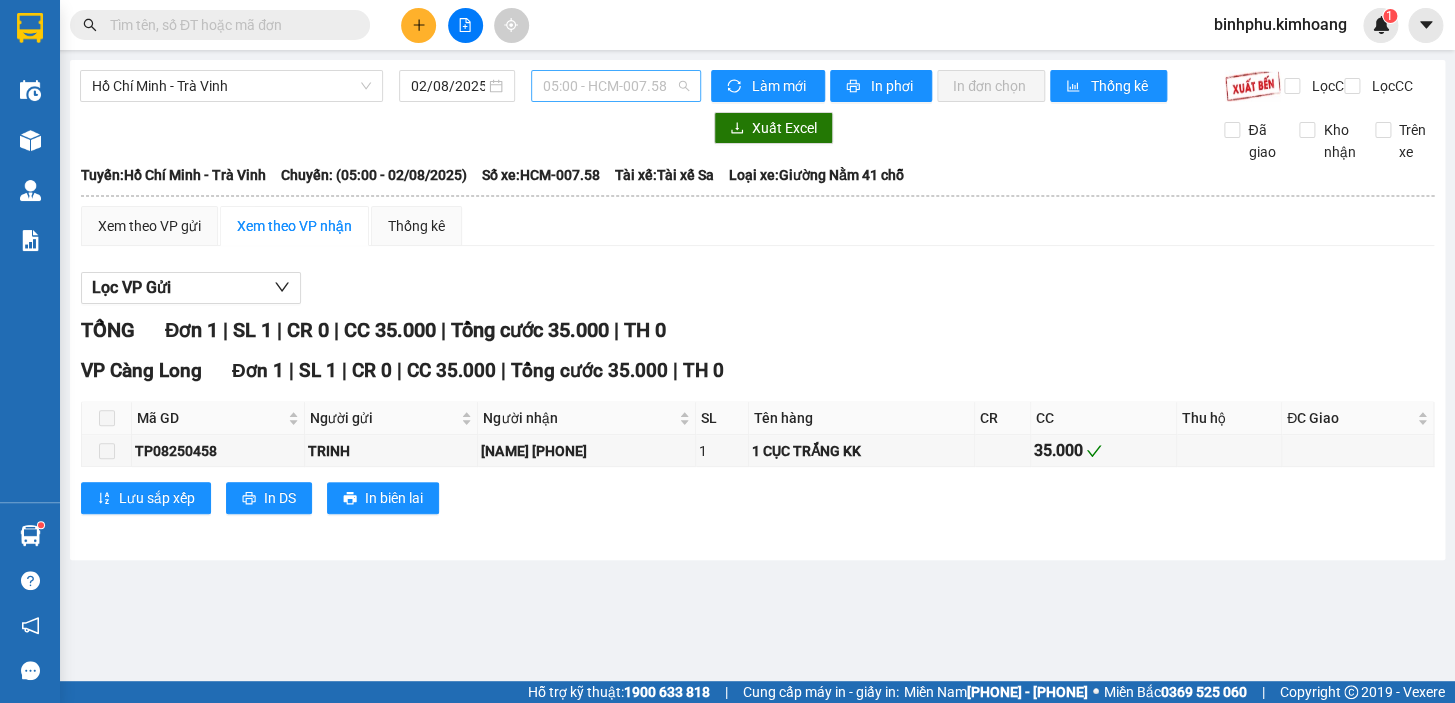 click on "[TIME] - HCM-007.58" at bounding box center [616, 86] 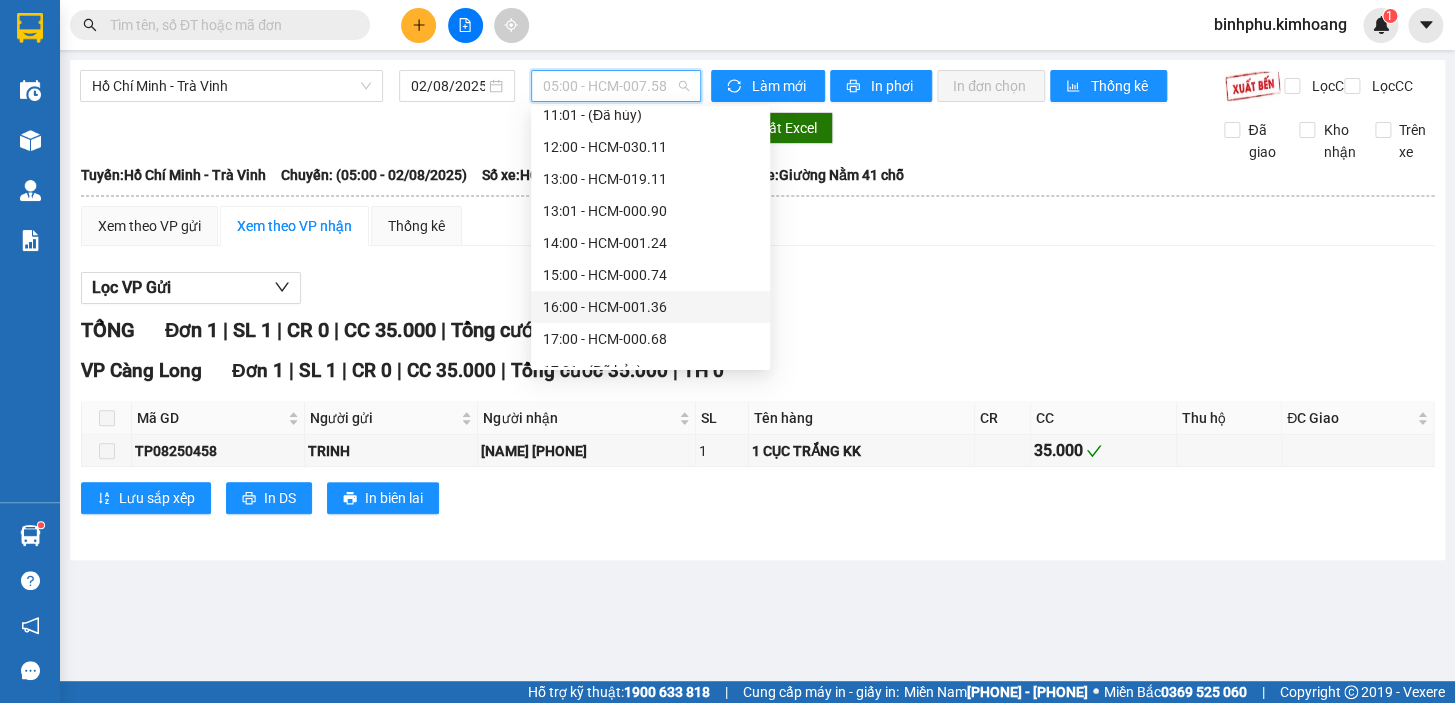 scroll, scrollTop: 272, scrollLeft: 0, axis: vertical 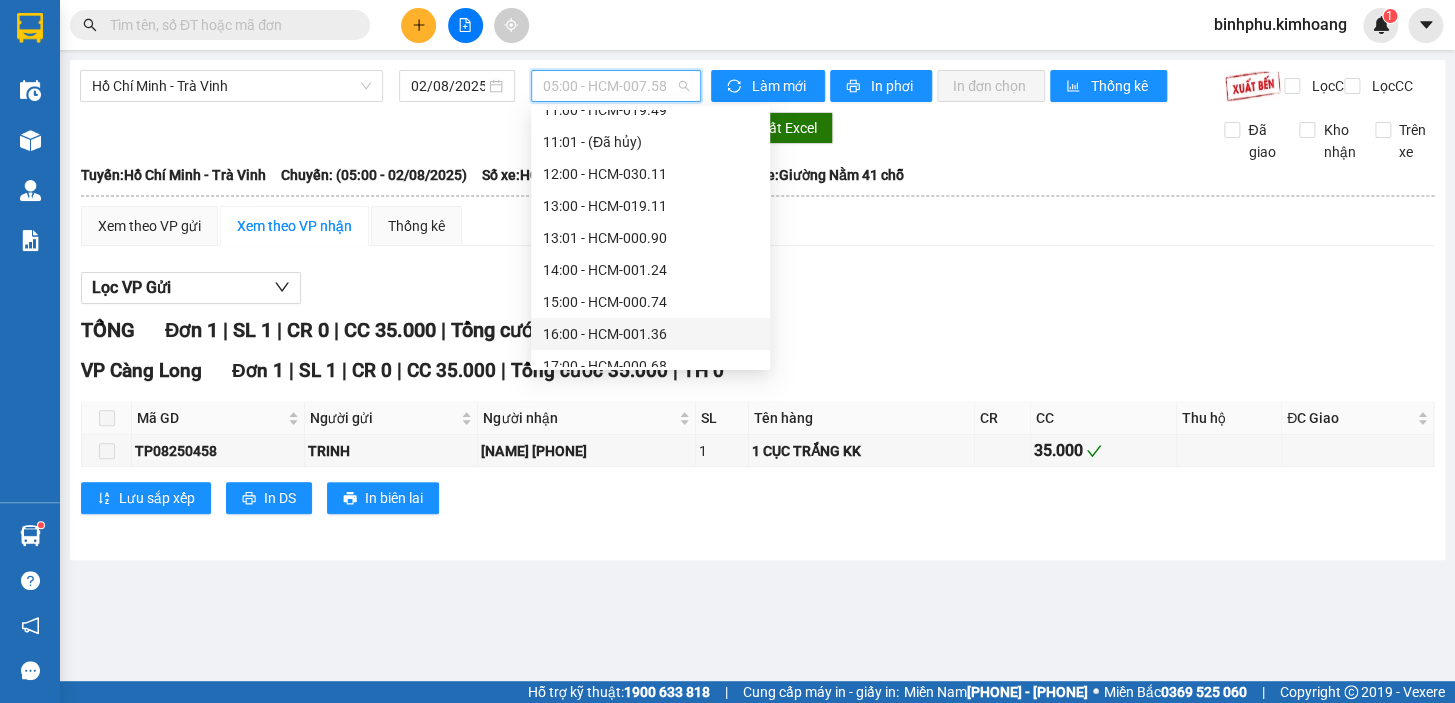 click on "[TIME] - HCM-001.36" at bounding box center (650, 334) 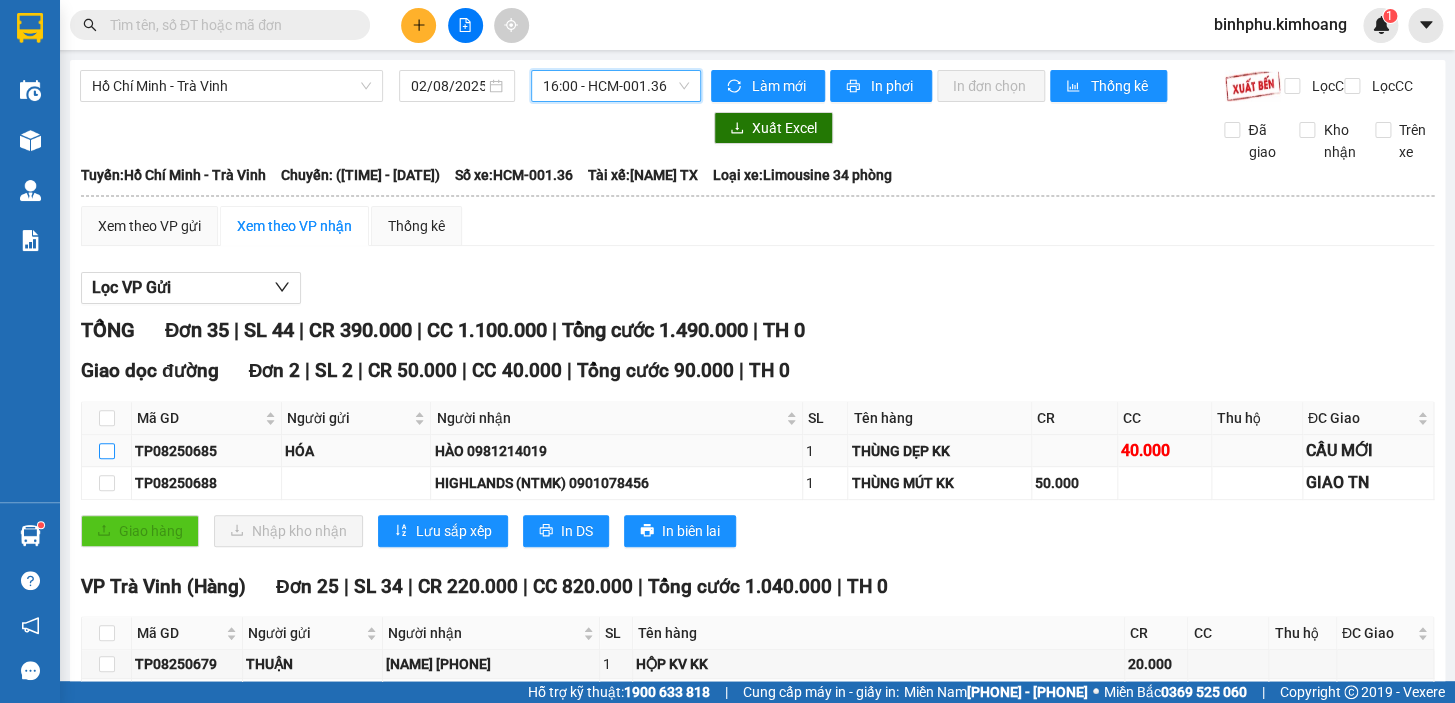 click at bounding box center (107, 451) 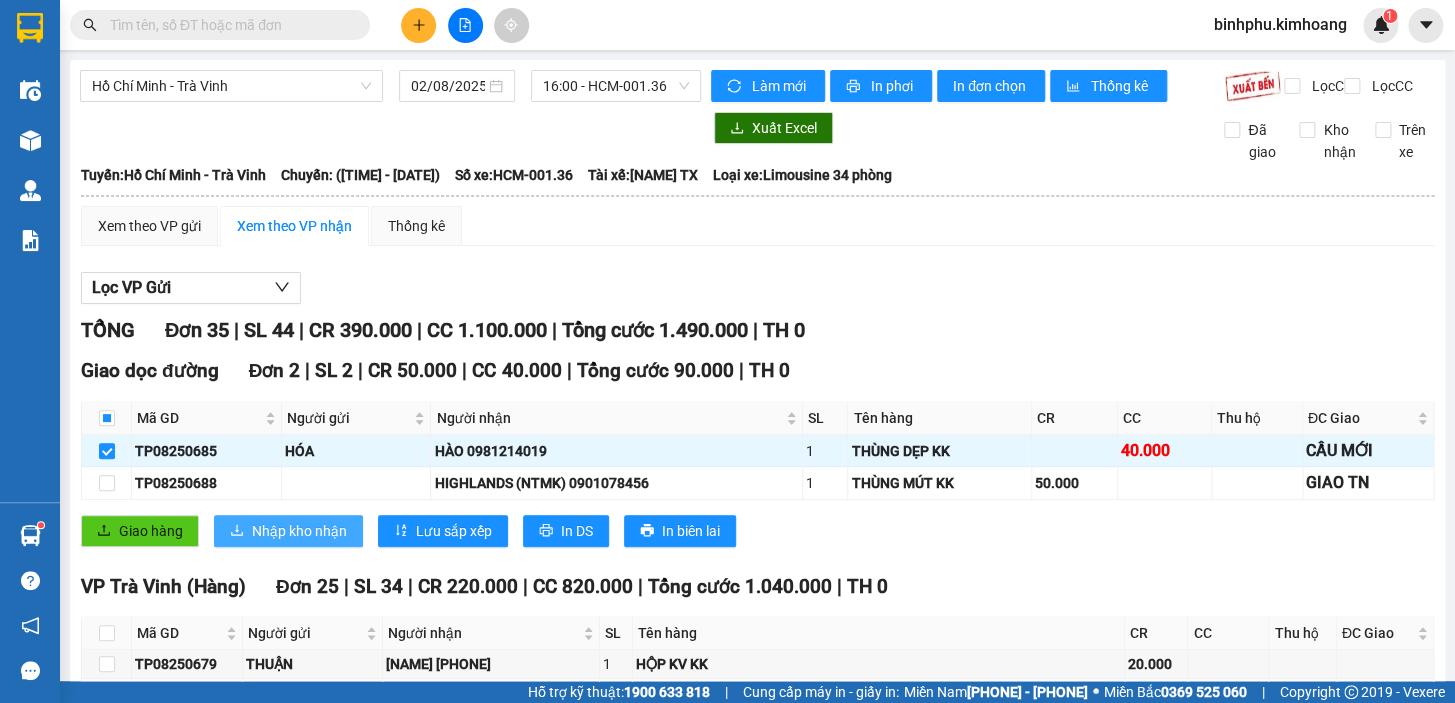 click on "Nhập kho nhận" at bounding box center [299, 531] 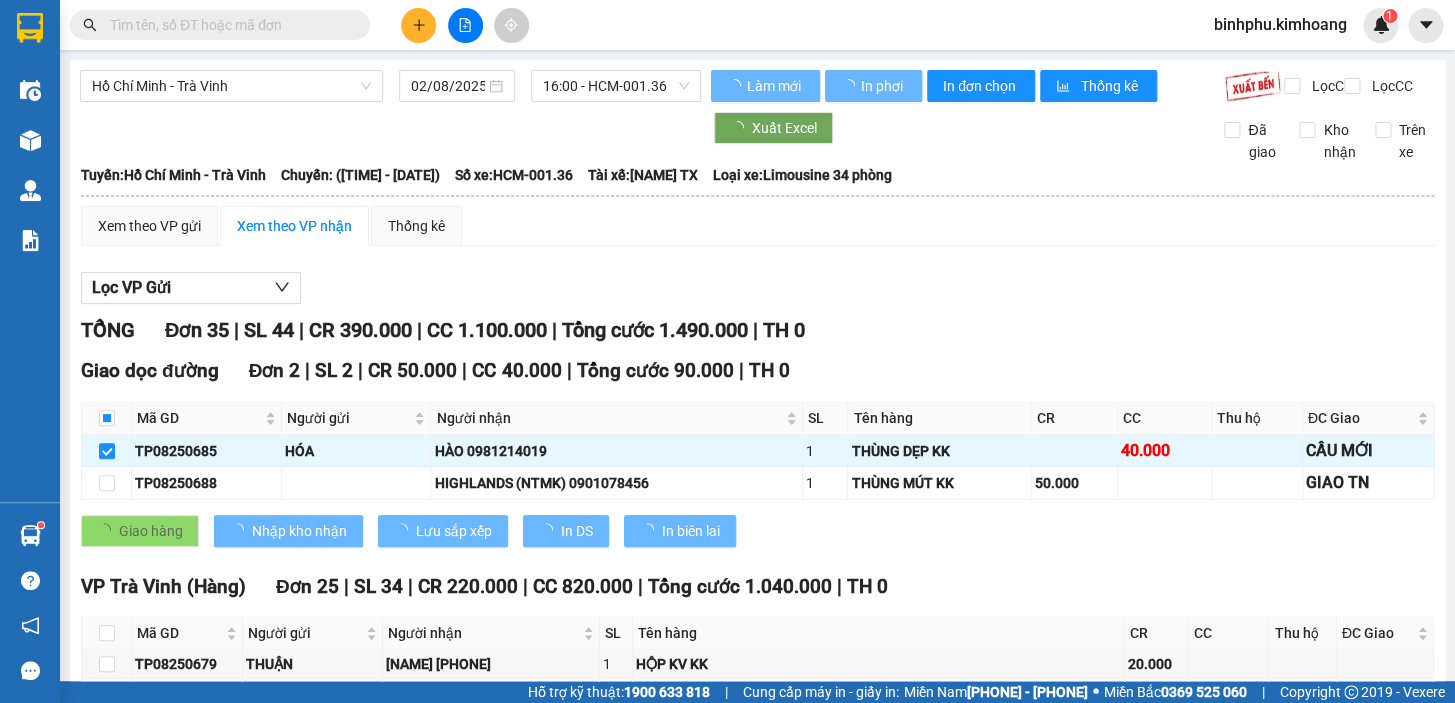 checkbox on "false" 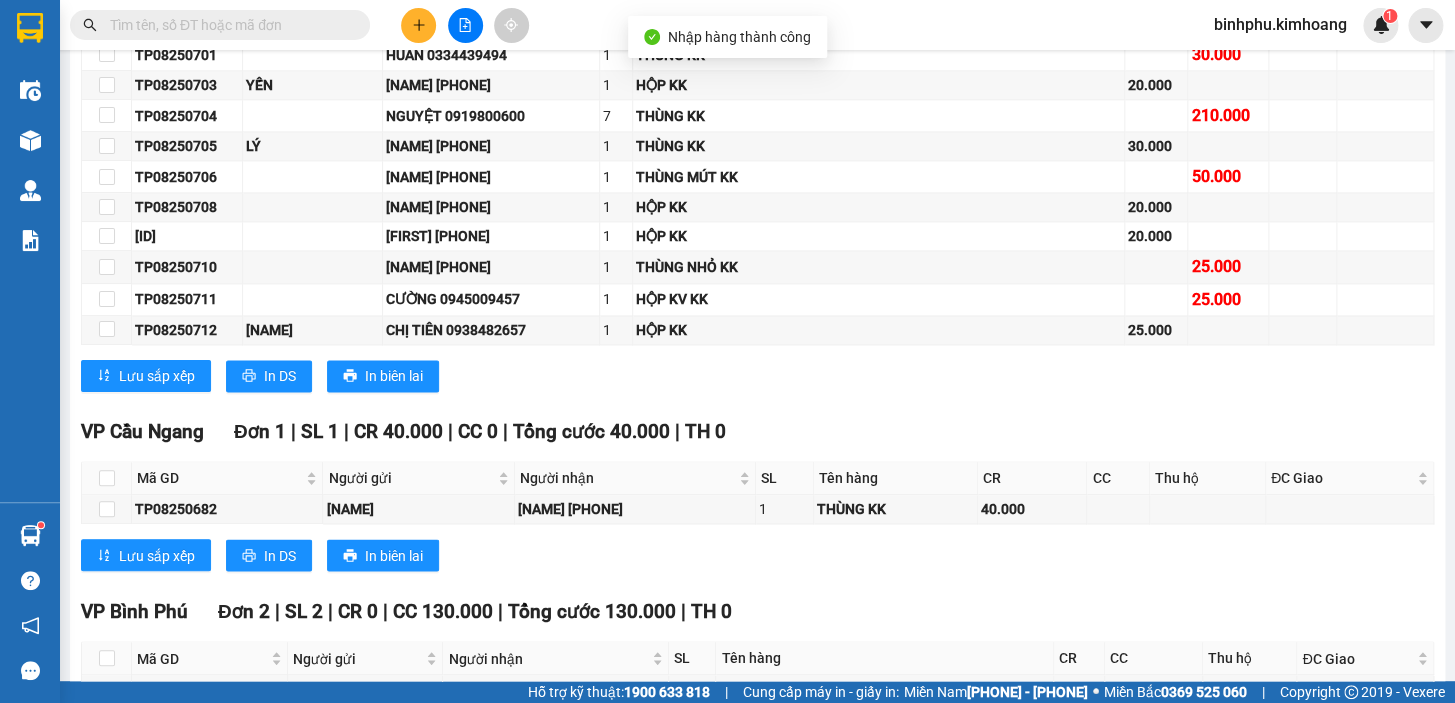 scroll, scrollTop: 1545, scrollLeft: 0, axis: vertical 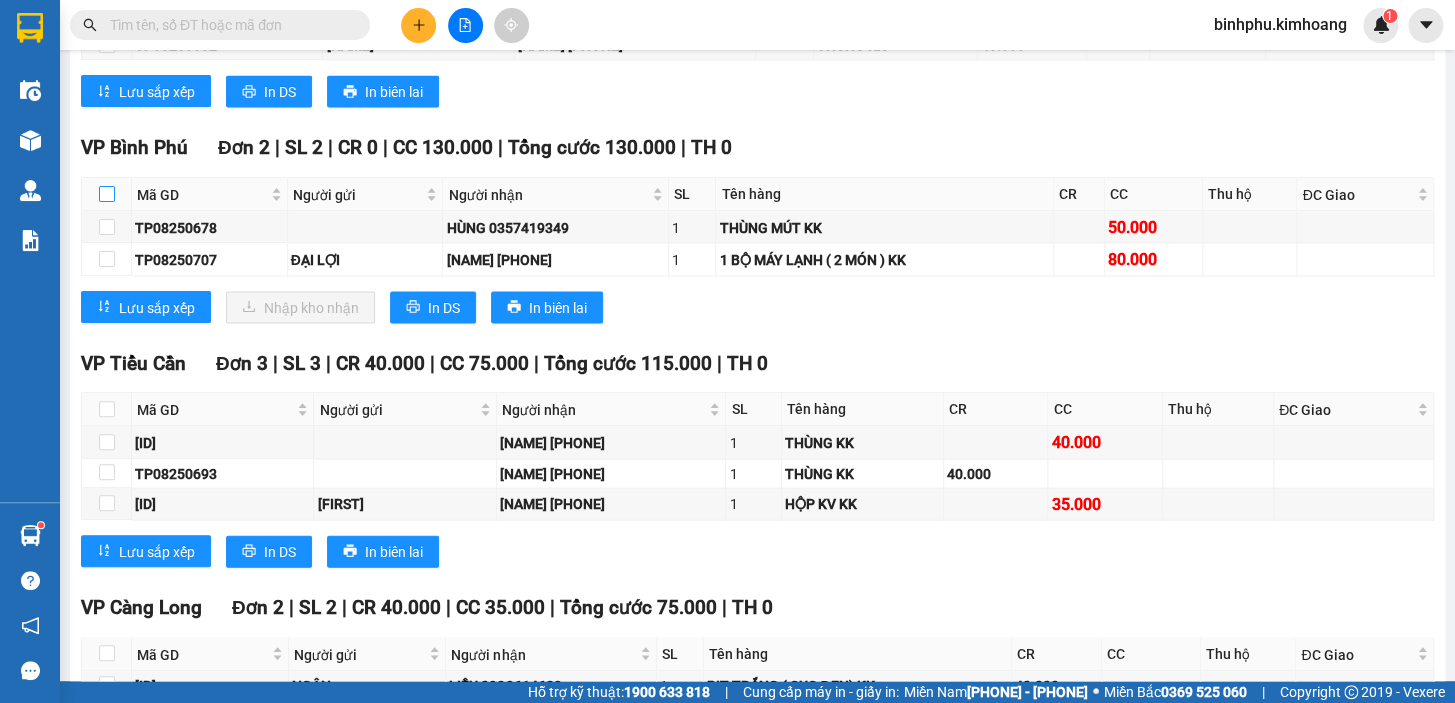 click at bounding box center (107, 194) 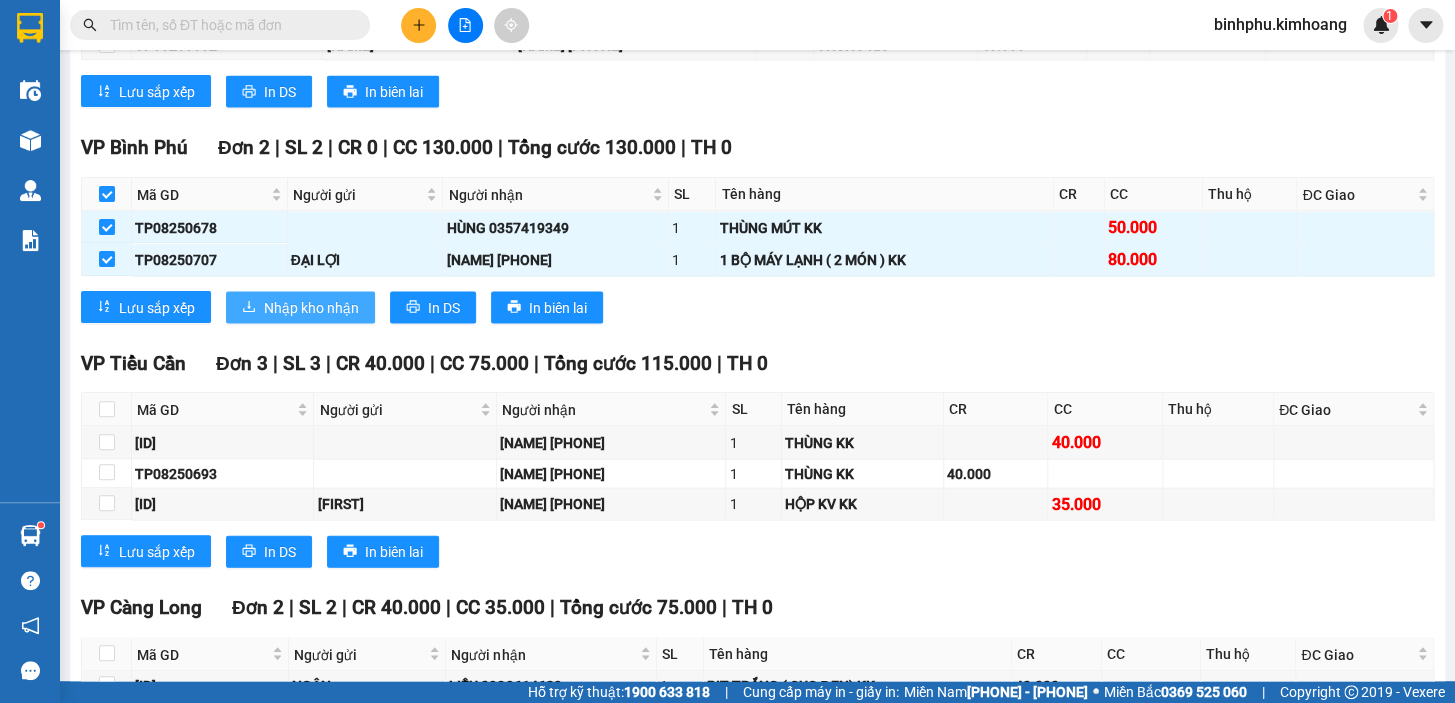 click on "Nhập kho nhận" at bounding box center [300, 307] 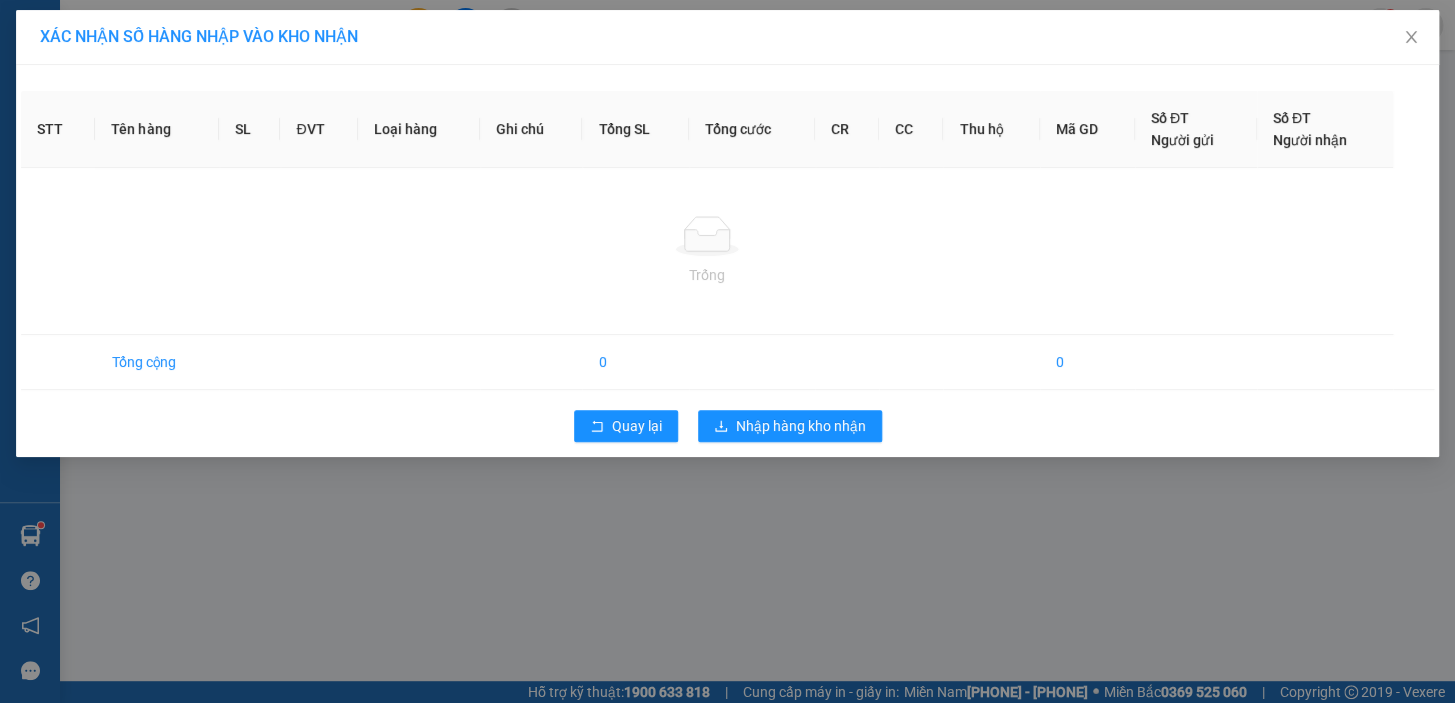 scroll, scrollTop: 0, scrollLeft: 0, axis: both 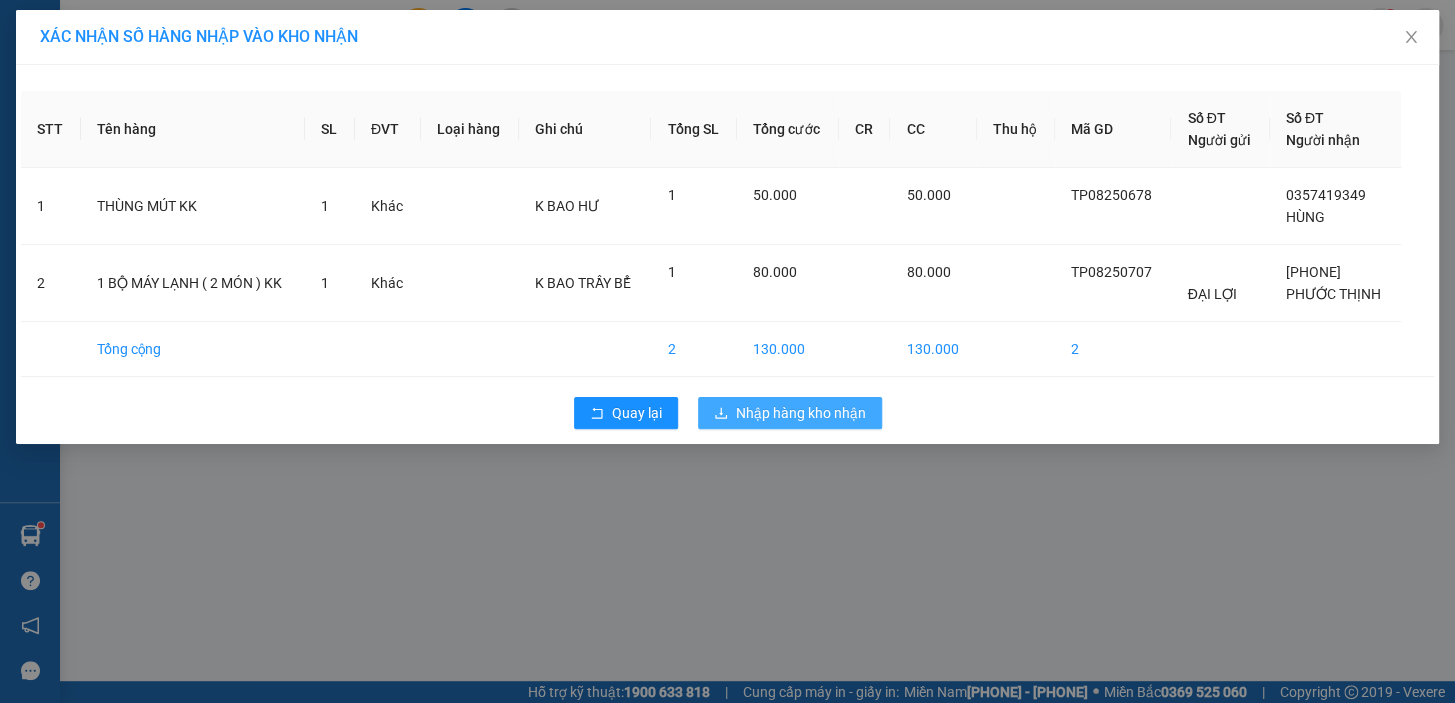click on "Nhập hàng kho nhận" at bounding box center [801, 413] 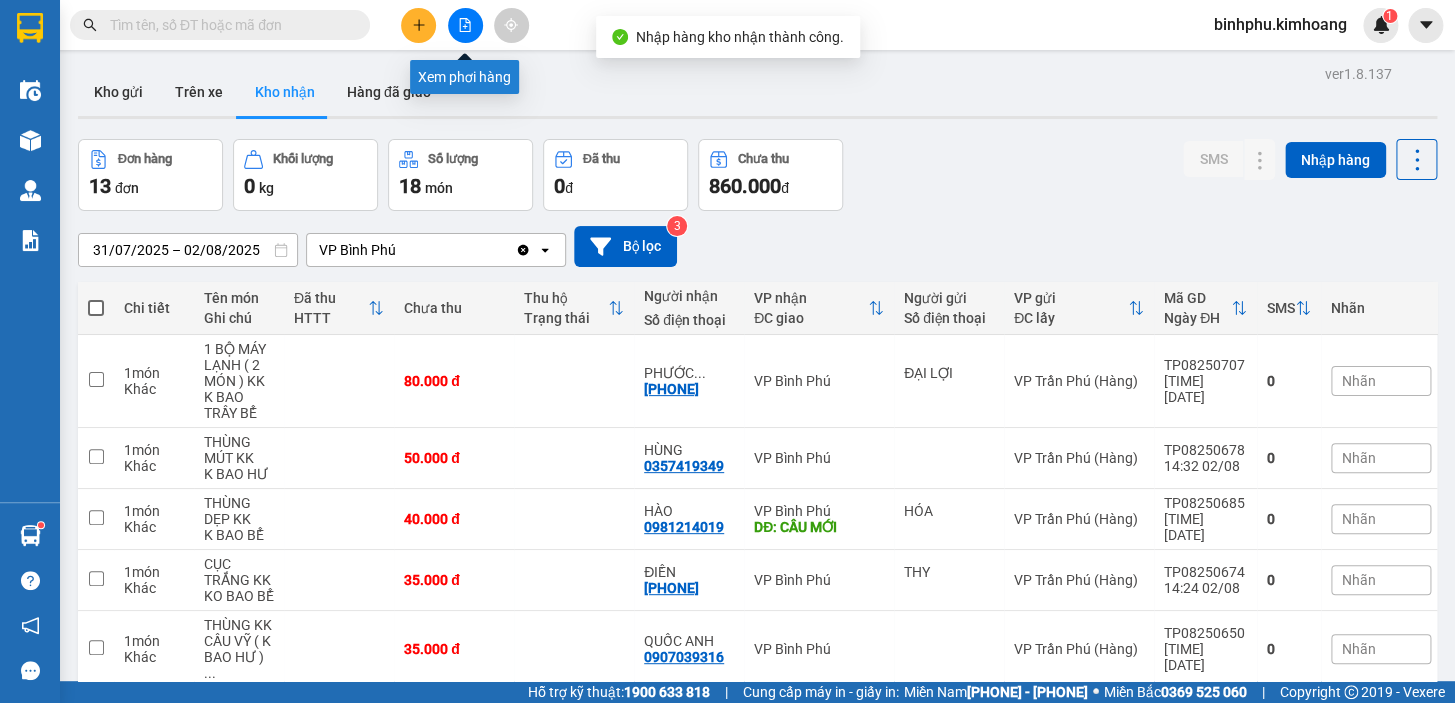 click 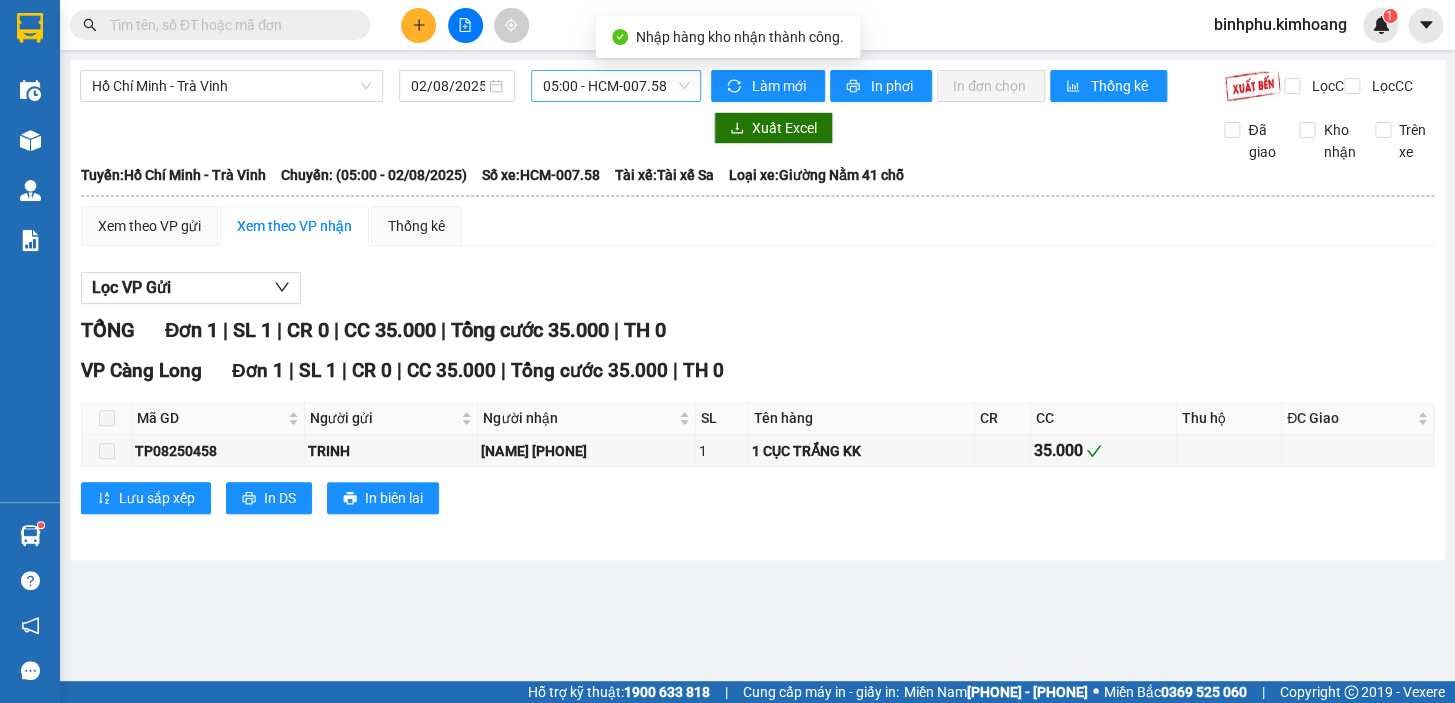 click on "[TIME] - HCM-007.58" at bounding box center [616, 86] 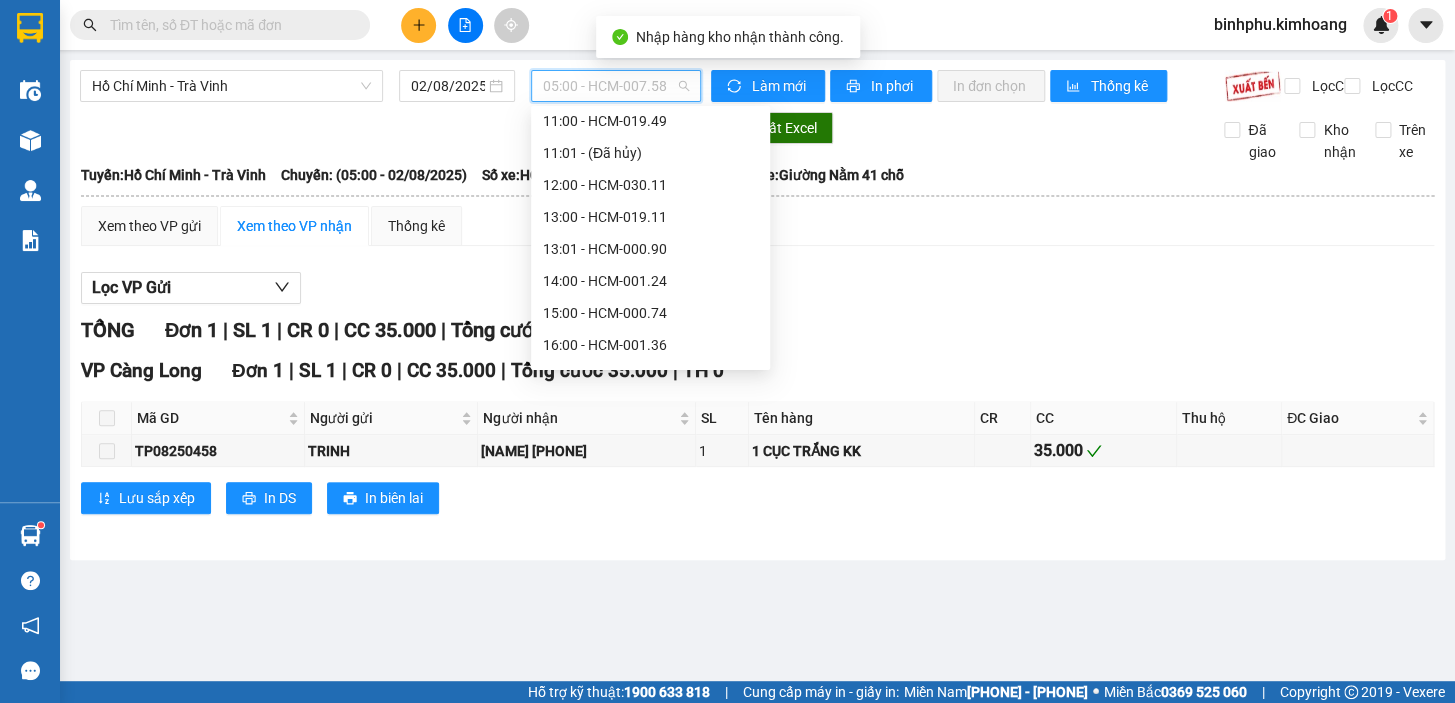 scroll, scrollTop: 363, scrollLeft: 0, axis: vertical 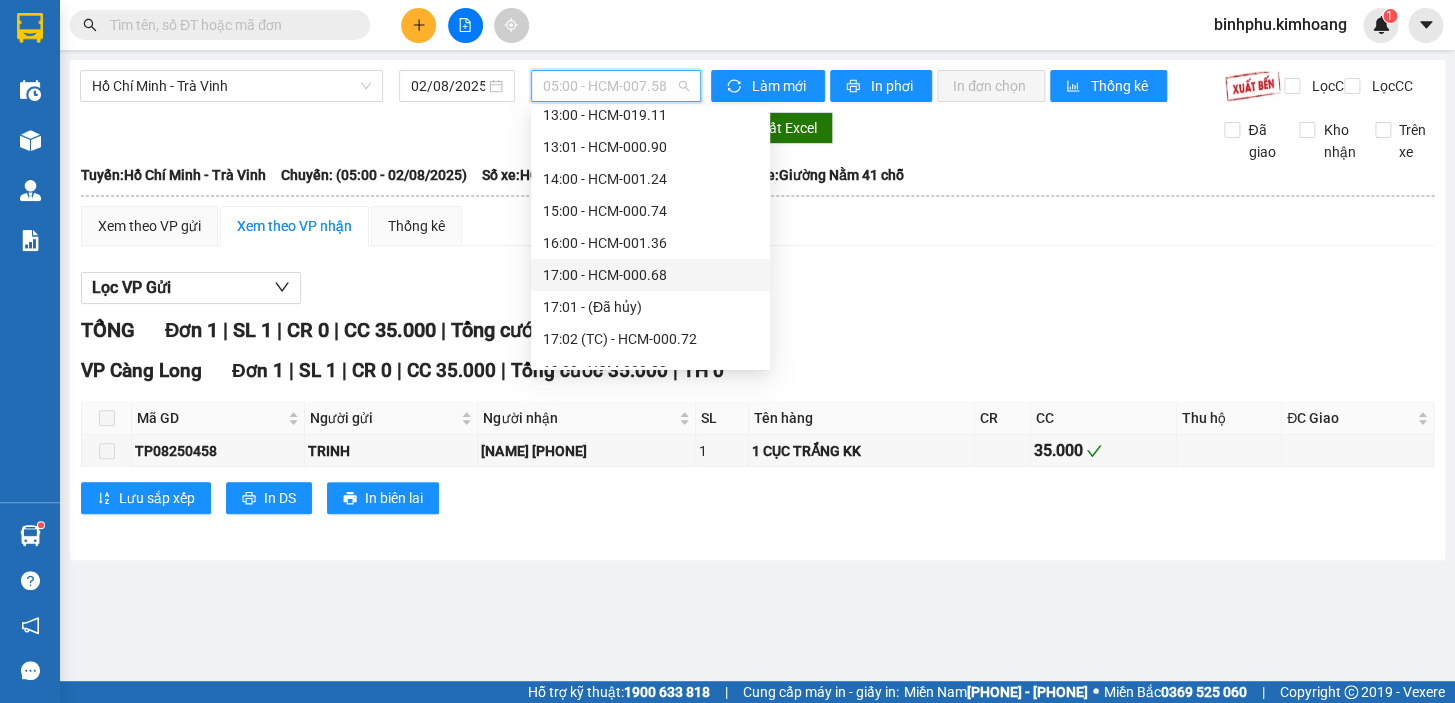 click on "[TIME] - HCM-000.68" at bounding box center [650, 275] 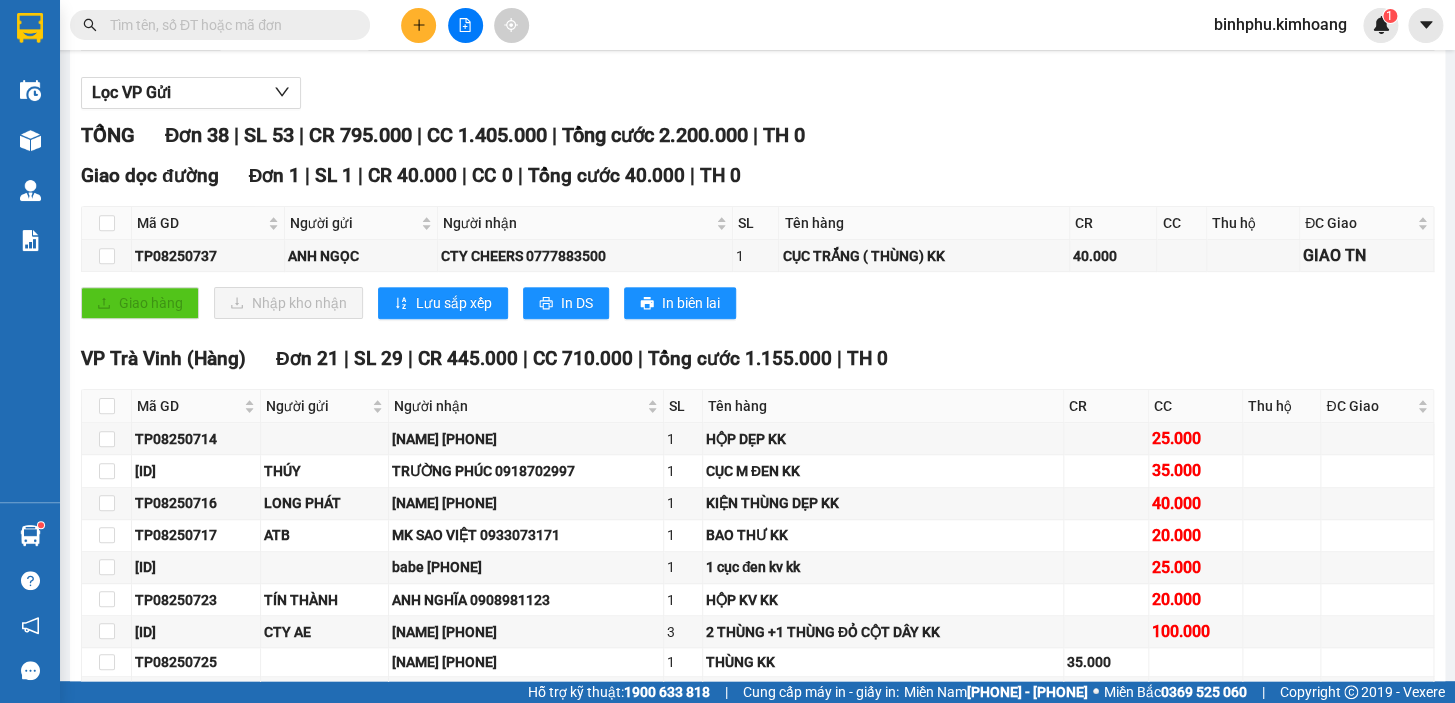 scroll, scrollTop: 0, scrollLeft: 0, axis: both 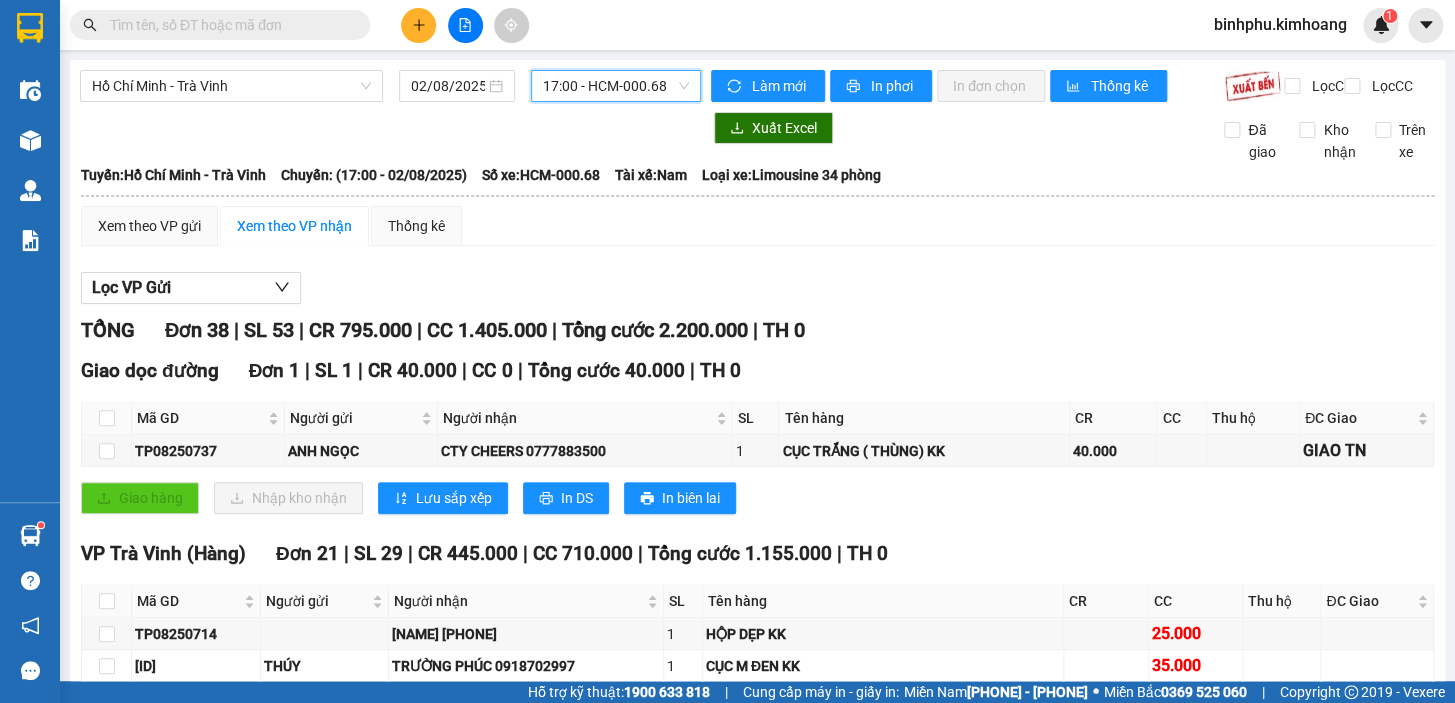 click on "[TIME] - HCM-000.68" at bounding box center (616, 86) 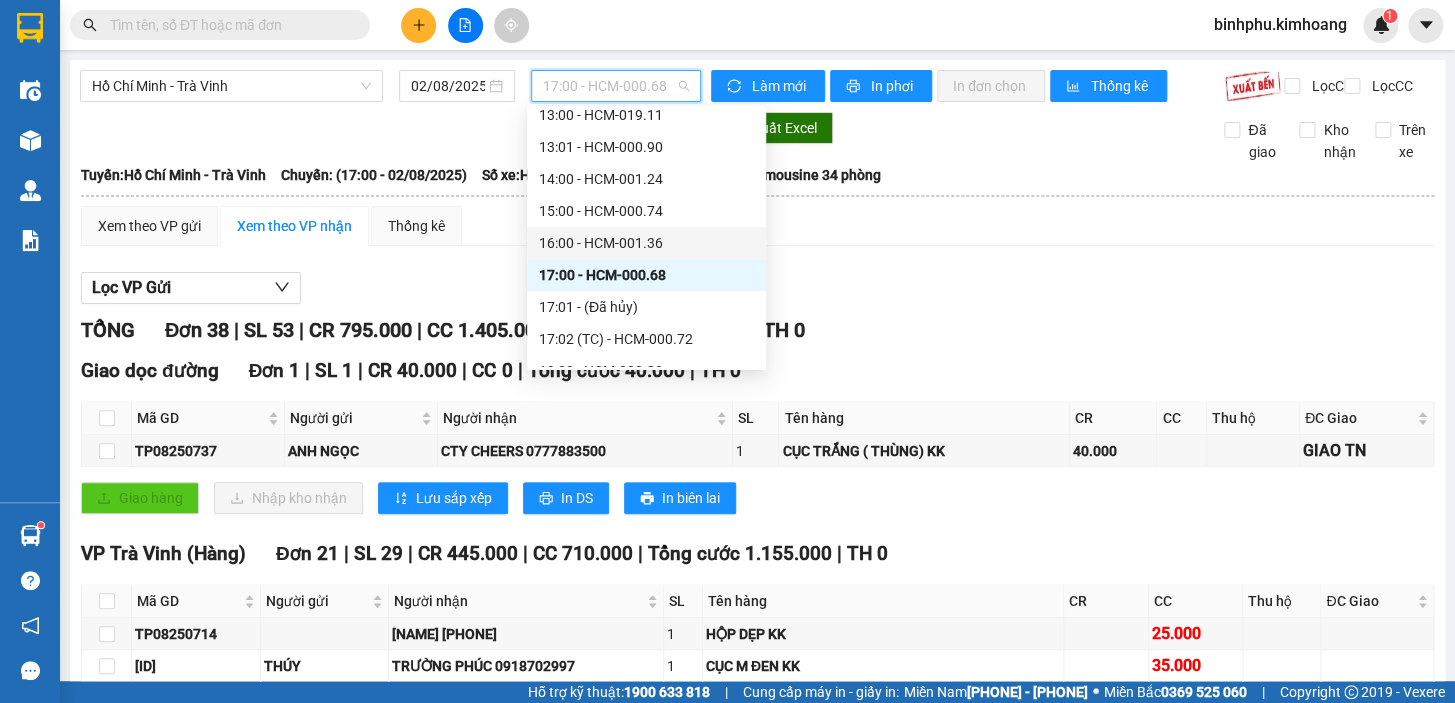 click on "[TIME] - HCM-001.36" at bounding box center (646, 243) 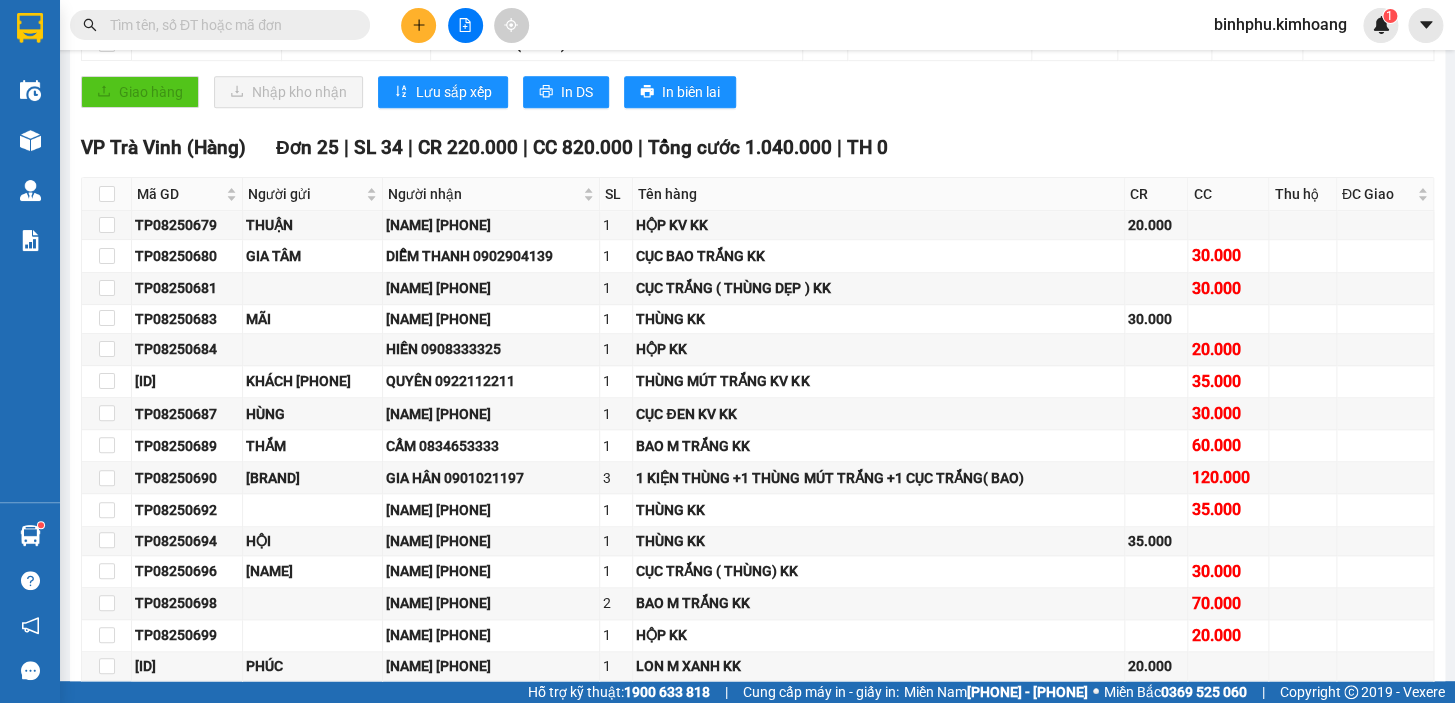 scroll, scrollTop: 0, scrollLeft: 0, axis: both 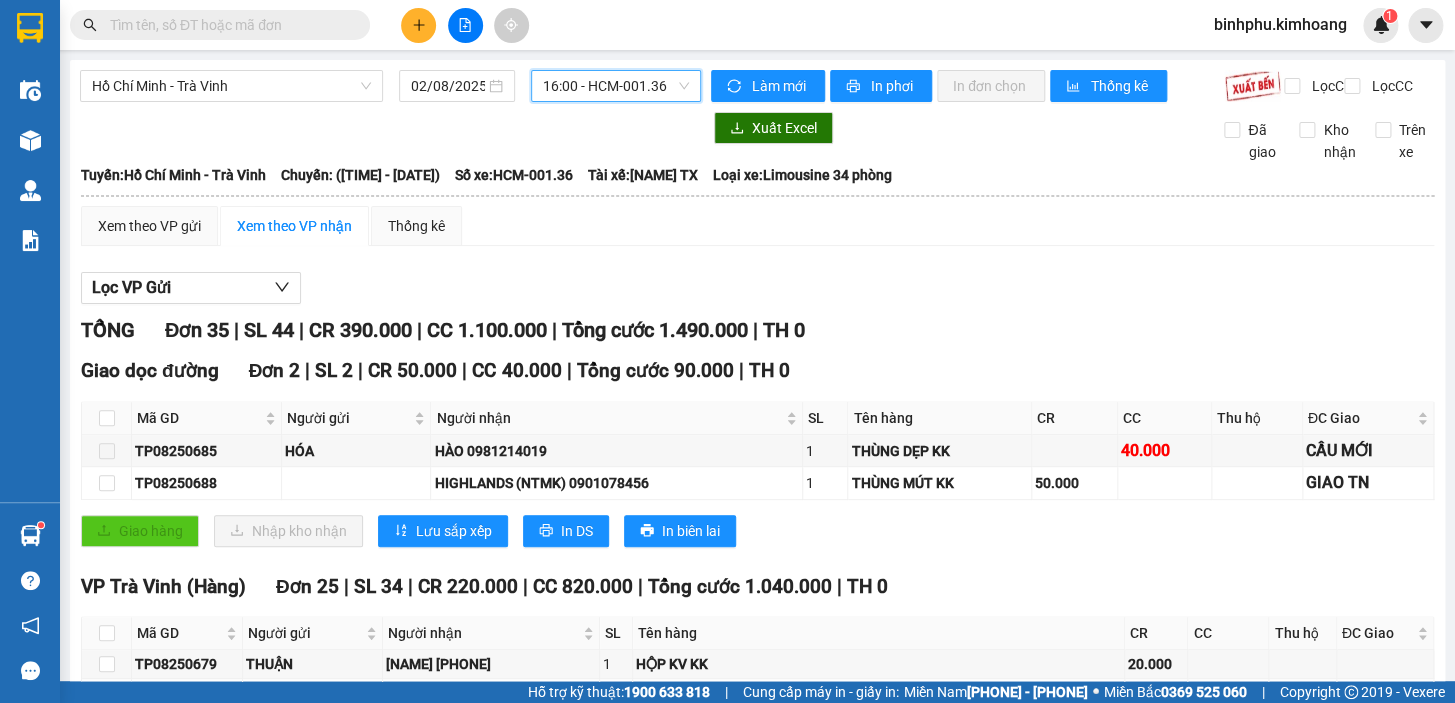 click on "Ho Chi Minh - Trà Vinh [DATE] [TIME] [TIME] - [CITY_CODE]" at bounding box center (390, 86) 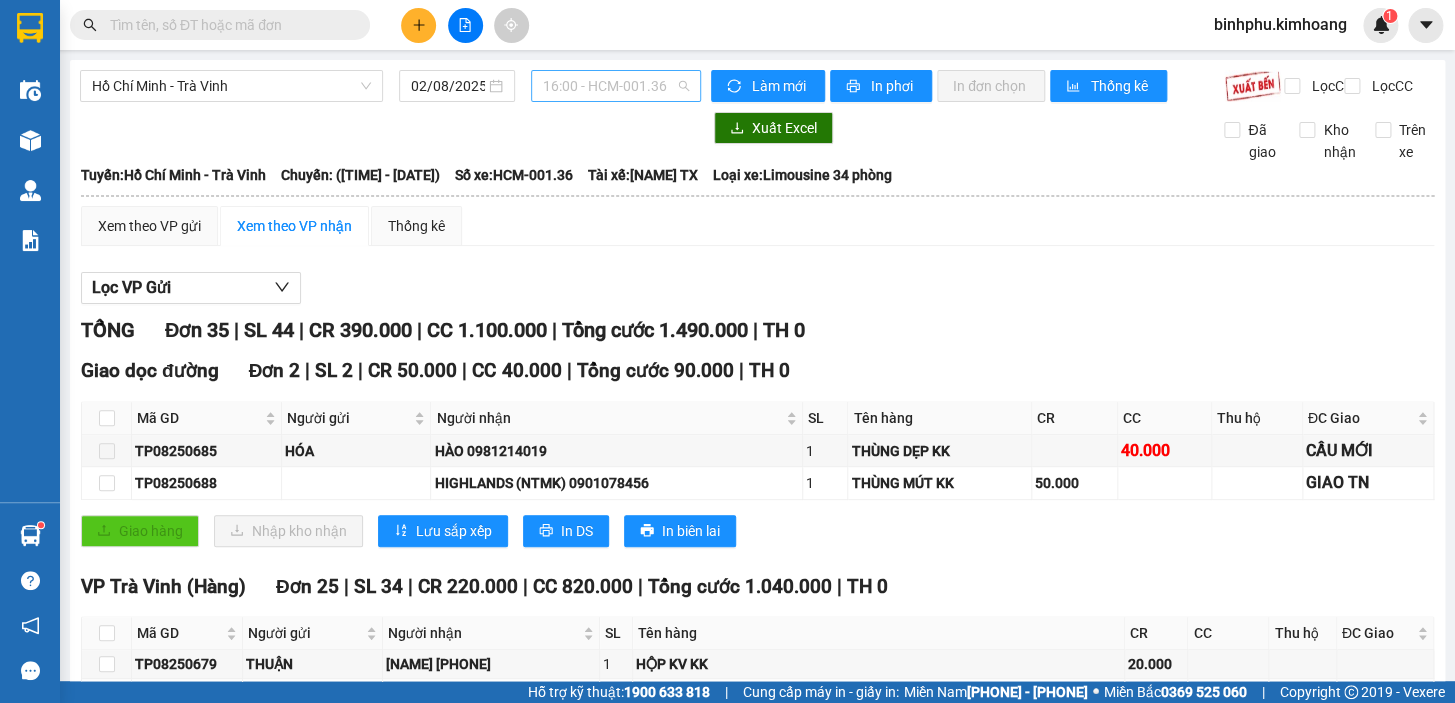 click on "[TIME] - HCM-001.36" at bounding box center [616, 86] 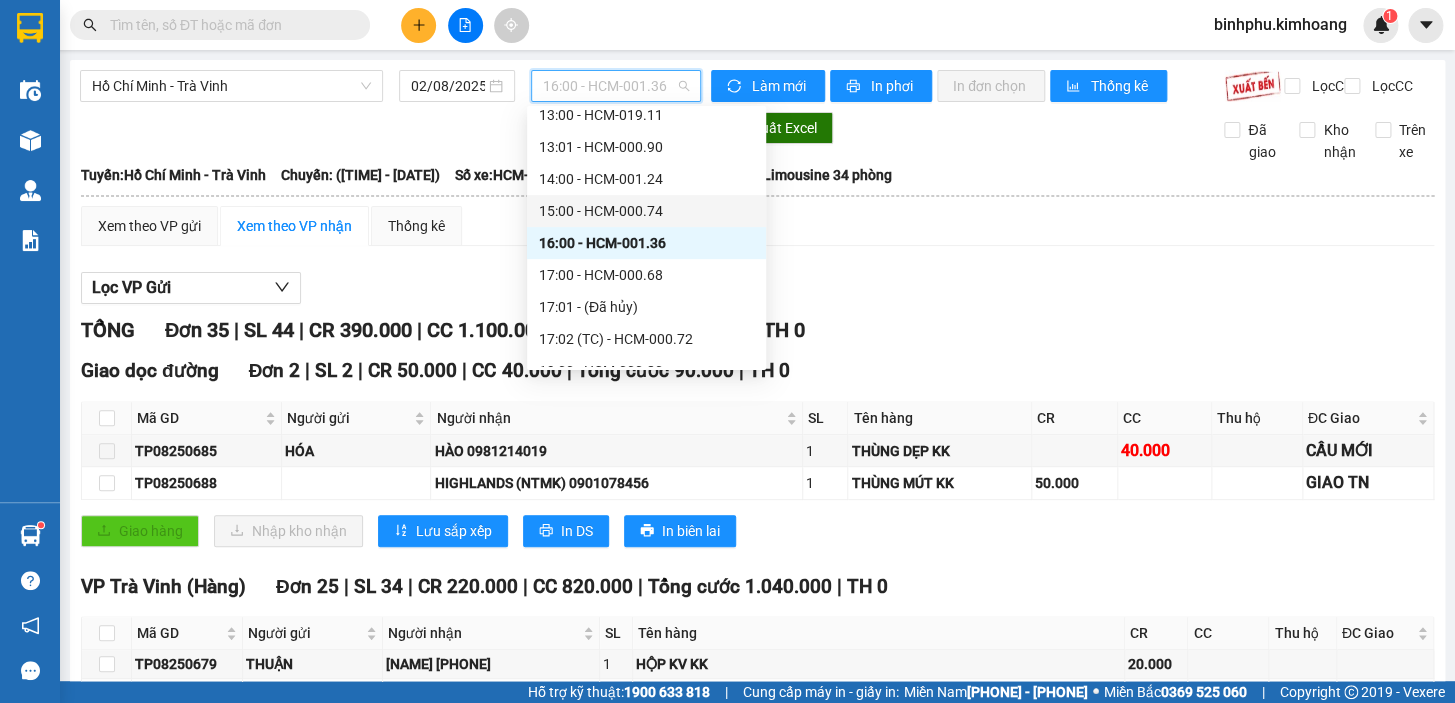 click on "[TIME] - [CITY_CODE]" at bounding box center [646, 211] 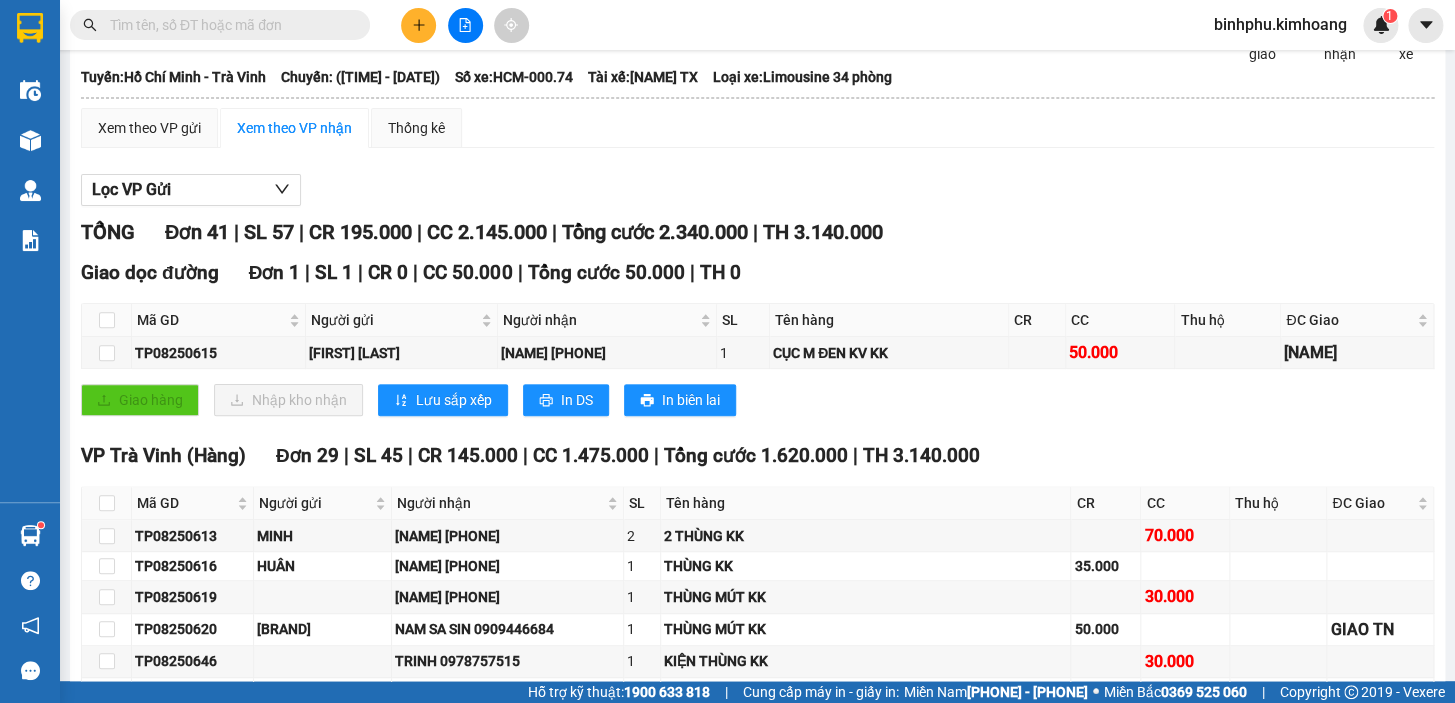 scroll, scrollTop: 0, scrollLeft: 0, axis: both 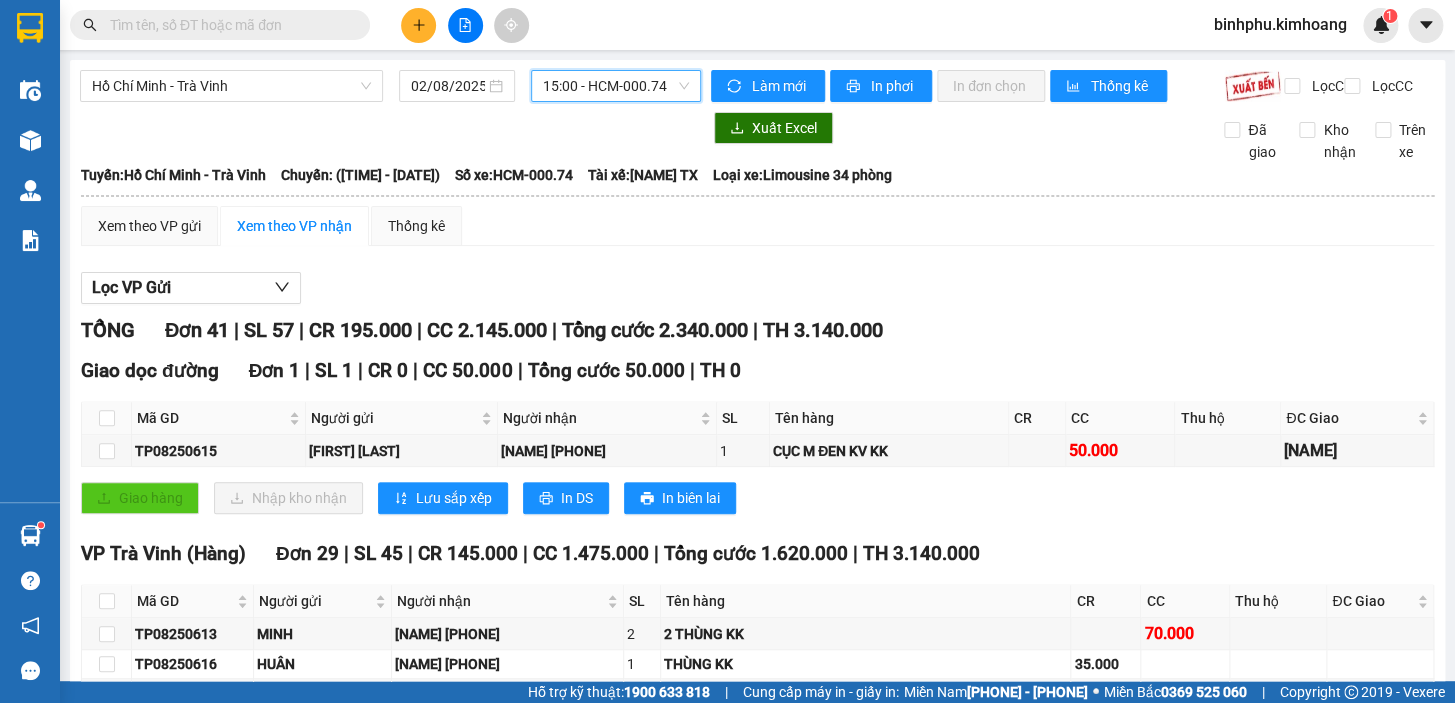 click on "[TIME] - [CITY_CODE]" at bounding box center (616, 86) 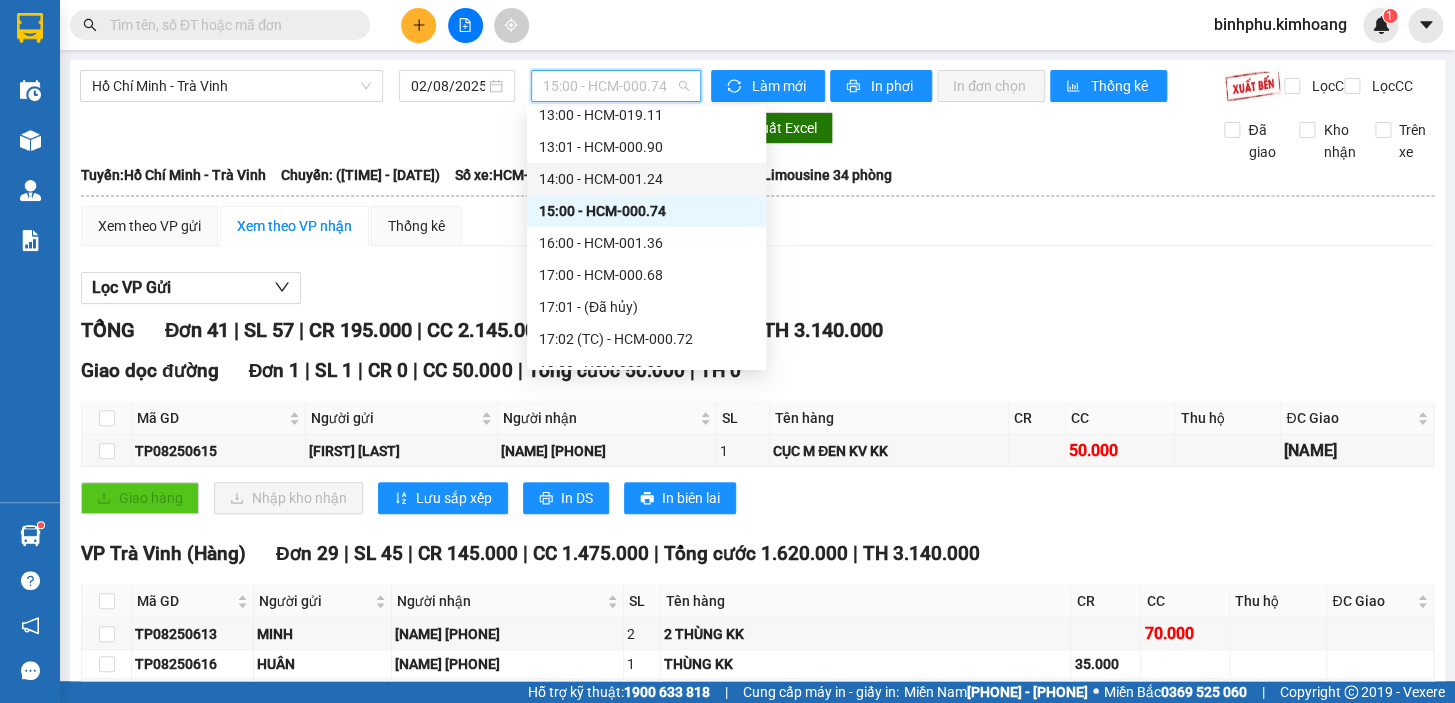 click on "14:00     - HCM-001.24" at bounding box center [646, 179] 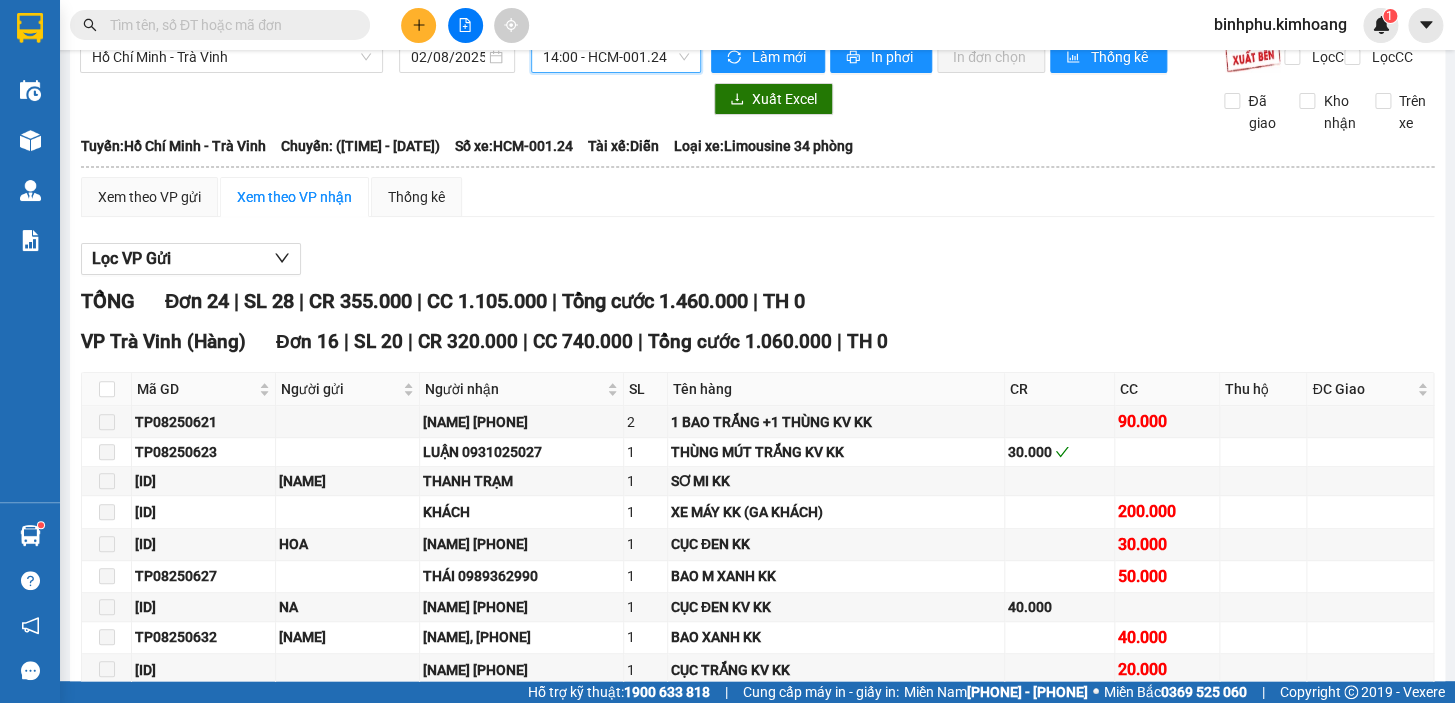 scroll, scrollTop: 0, scrollLeft: 0, axis: both 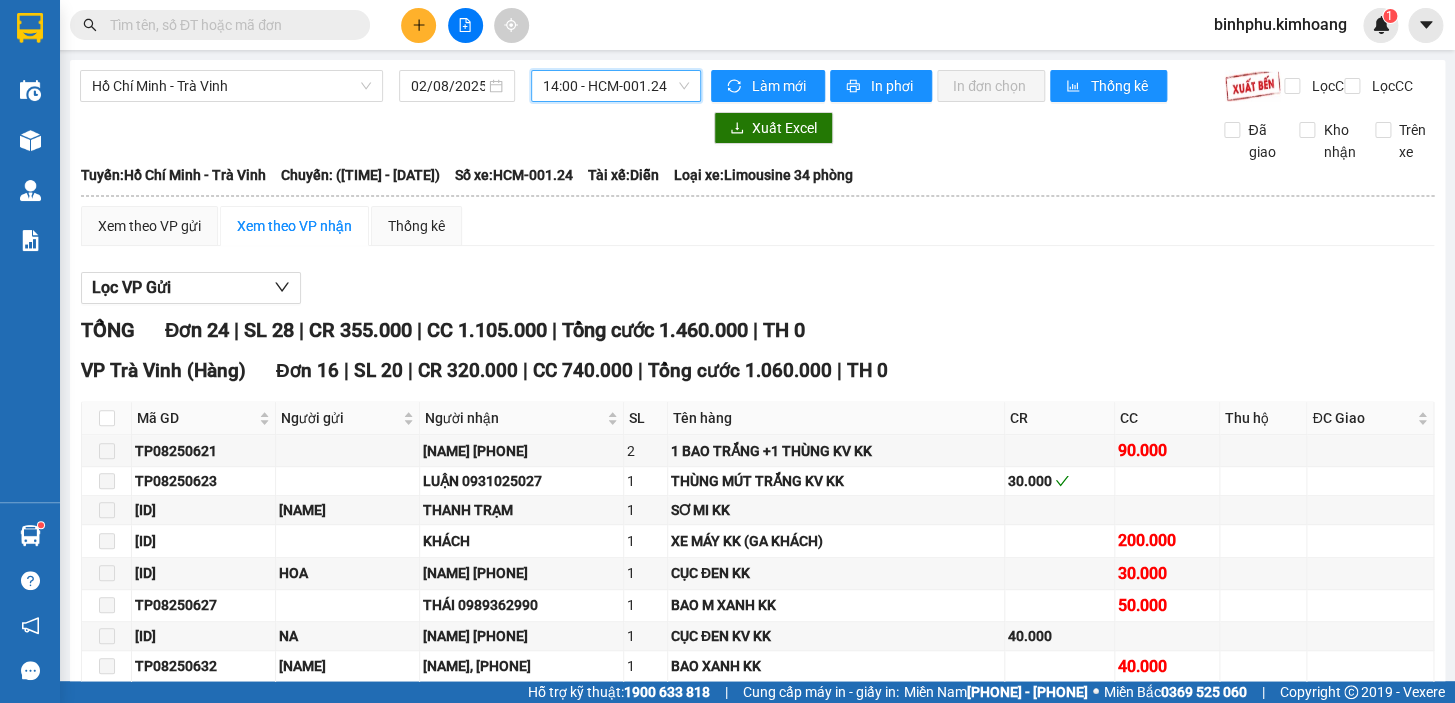 click on "14:00     - HCM-001.24" at bounding box center (616, 86) 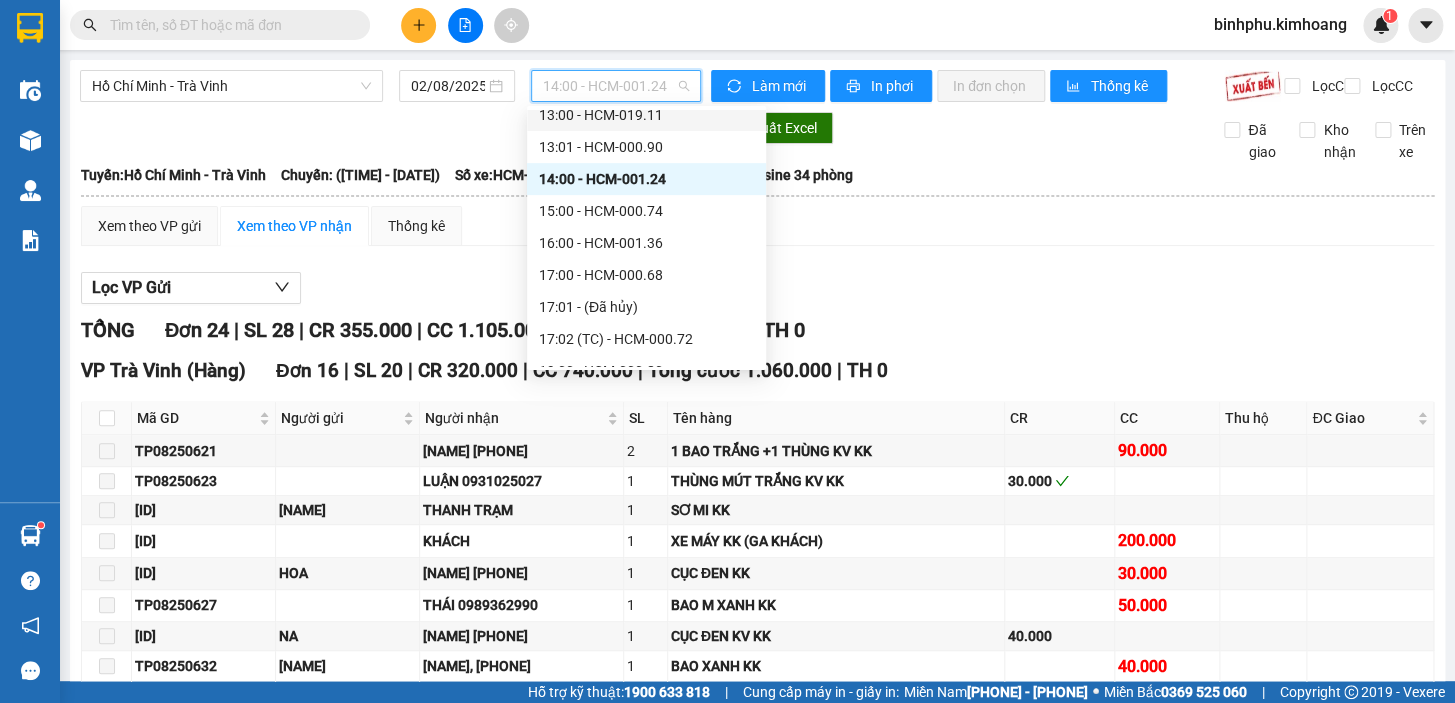 click on "13:00     - HCM-019.11" at bounding box center (646, 115) 